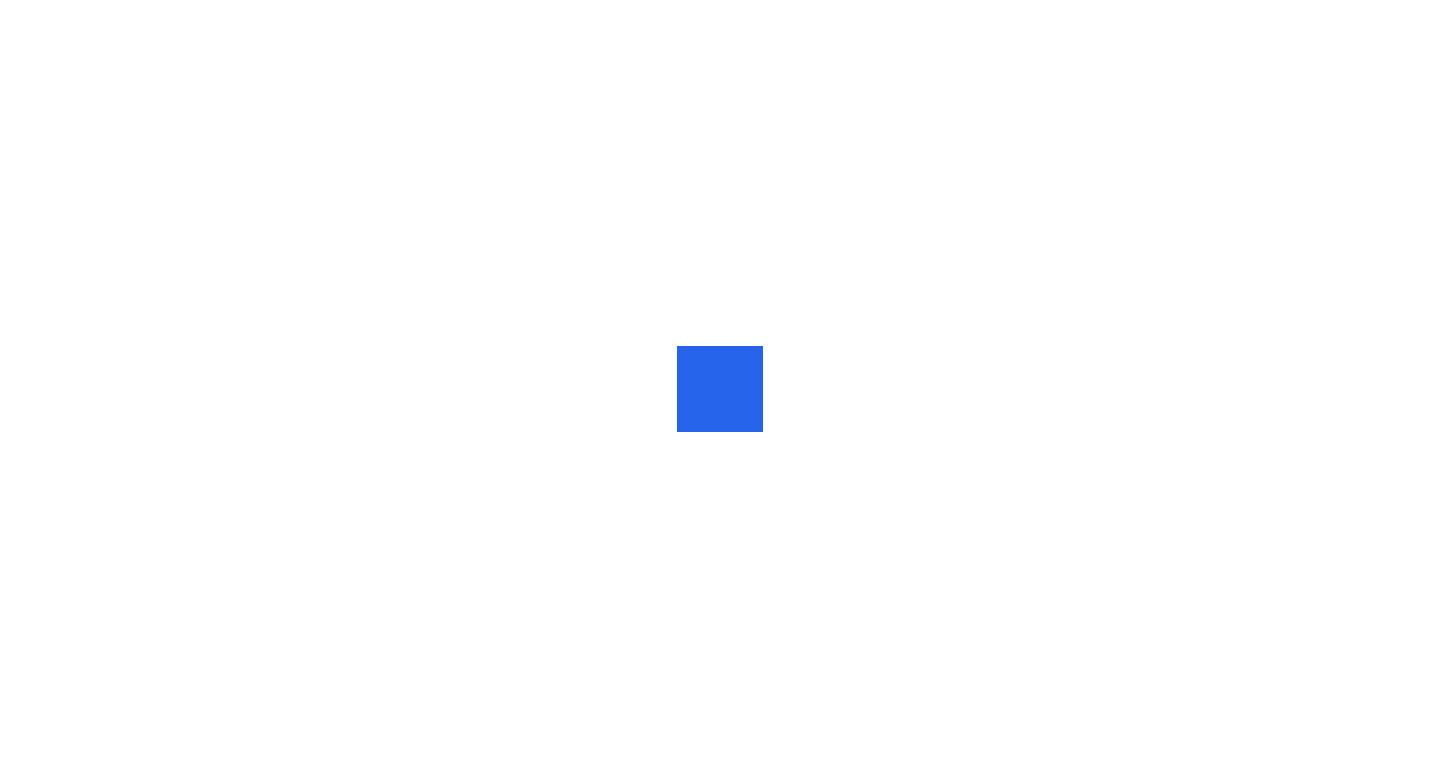 scroll, scrollTop: 0, scrollLeft: 0, axis: both 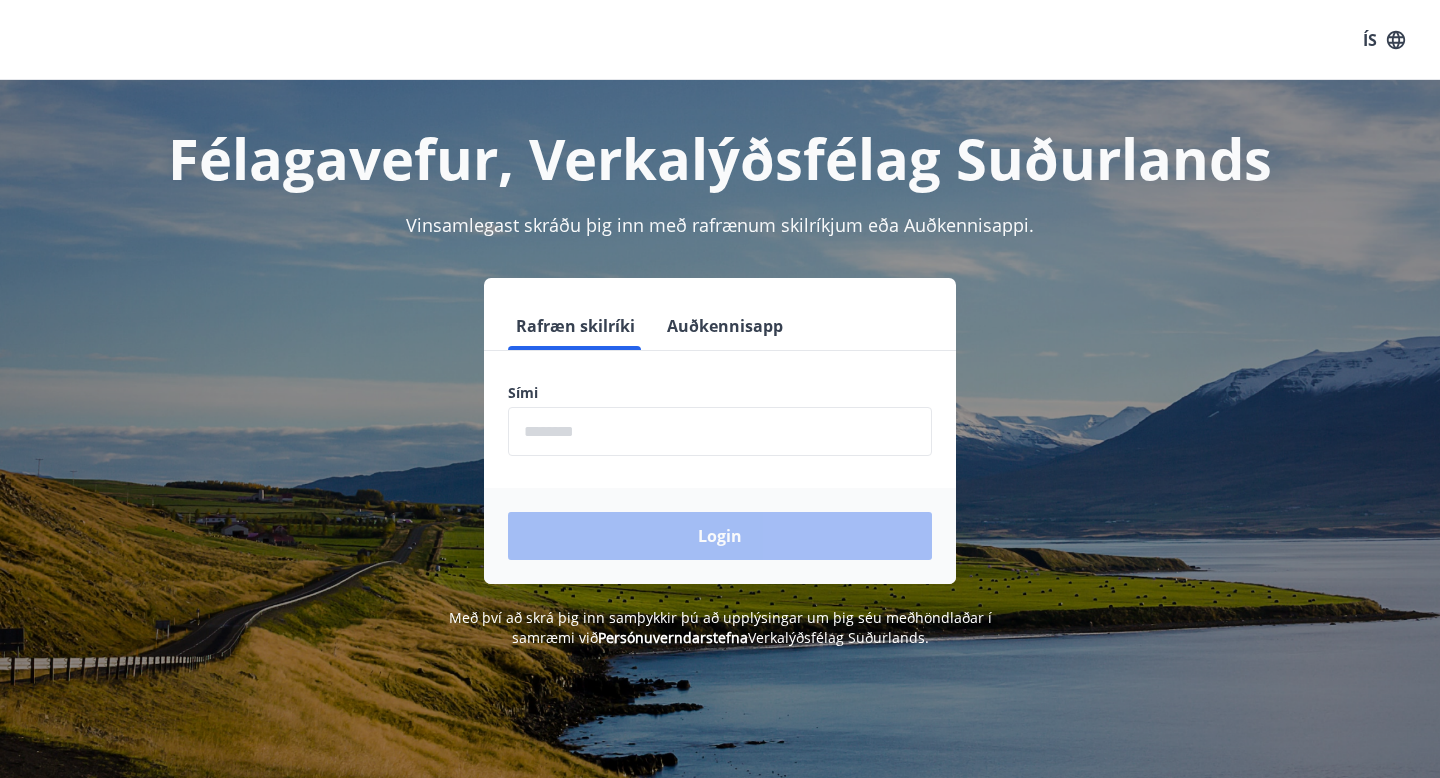 click at bounding box center (720, 431) 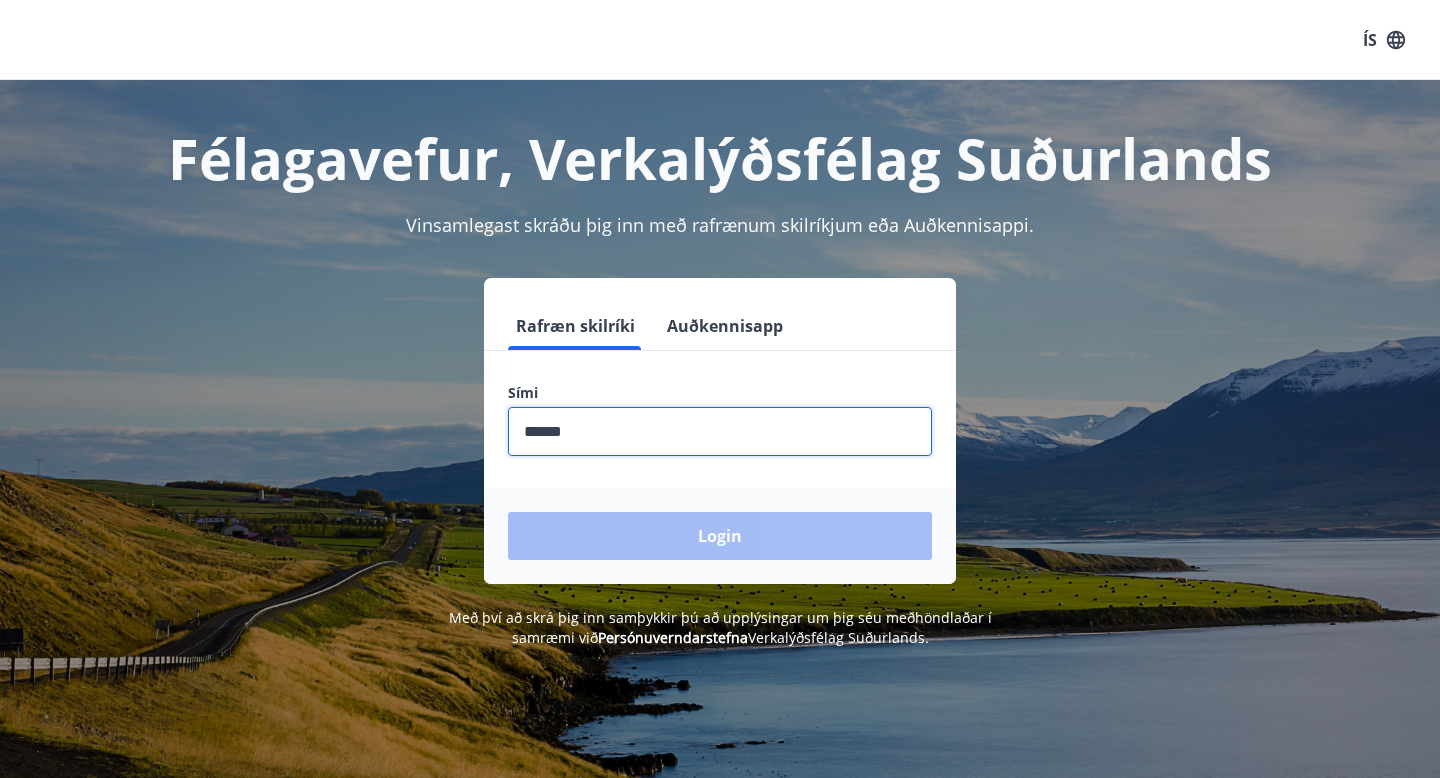 type on "*******" 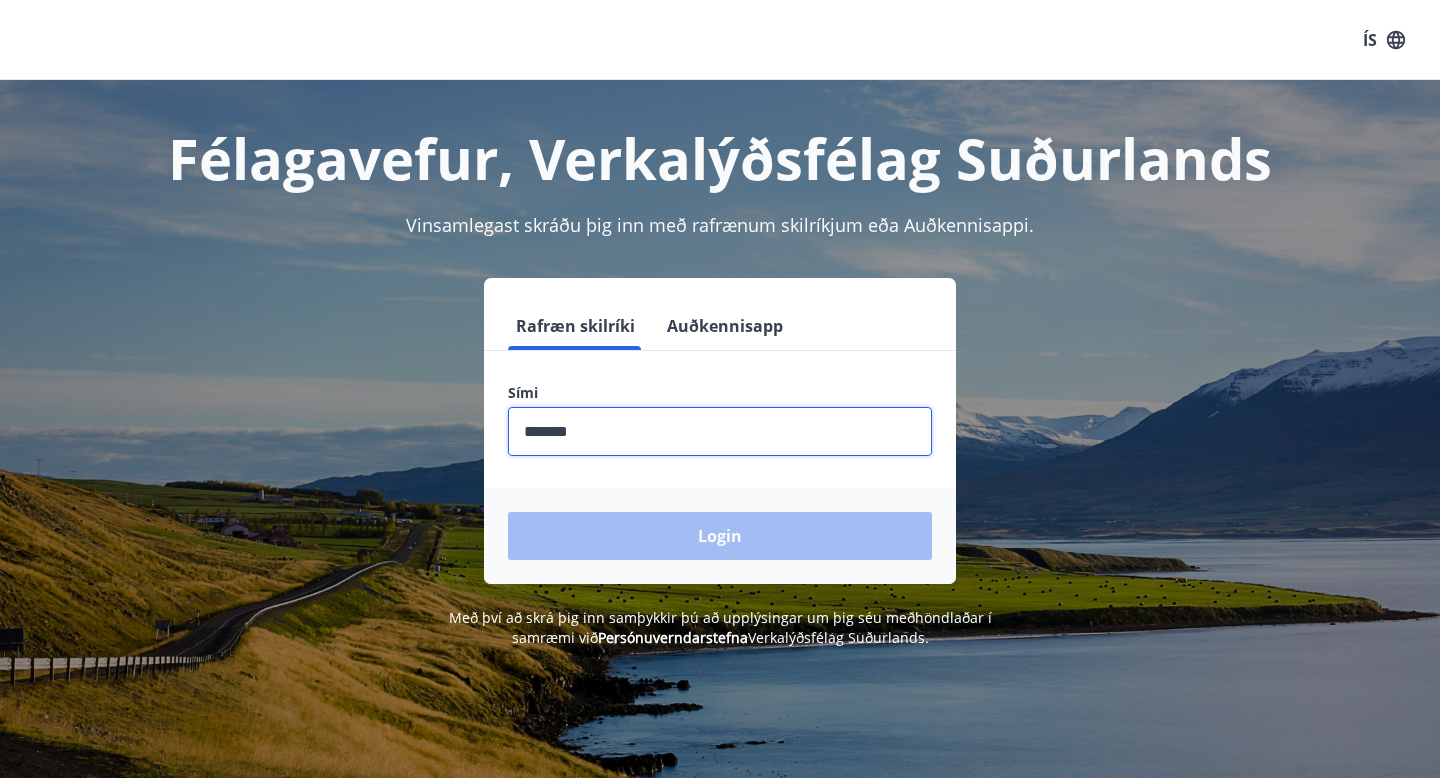 click on "Auðkennisapp" at bounding box center [725, 326] 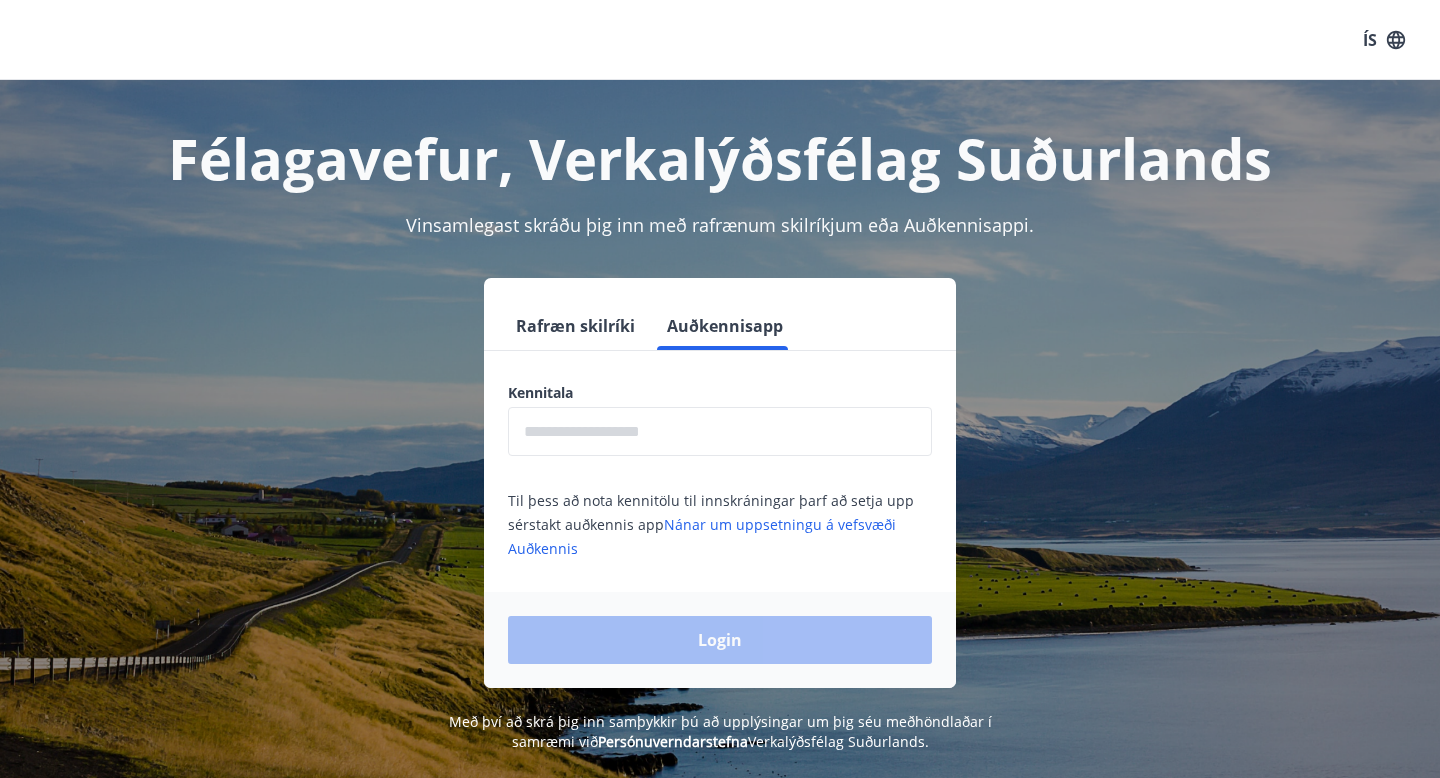 click at bounding box center [720, 431] 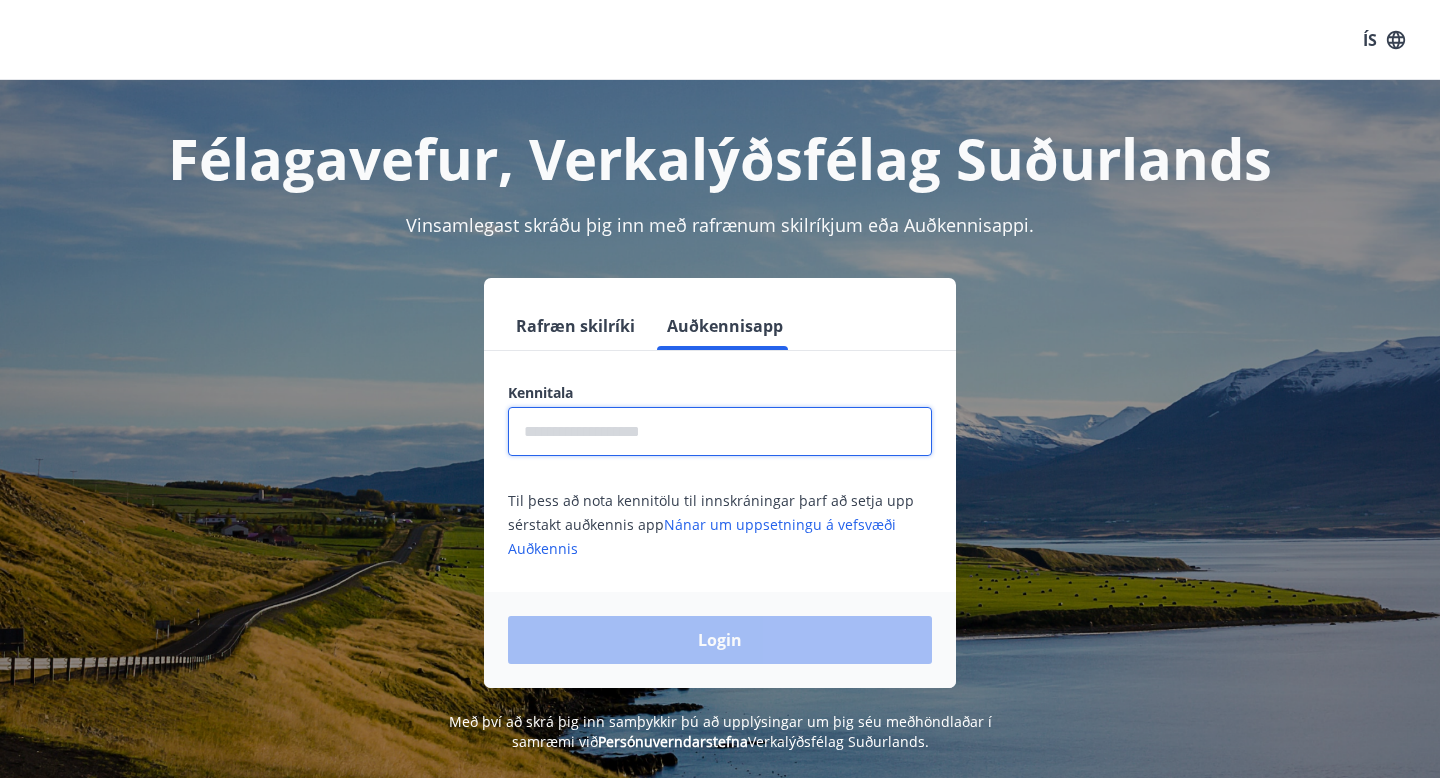 type on "**********" 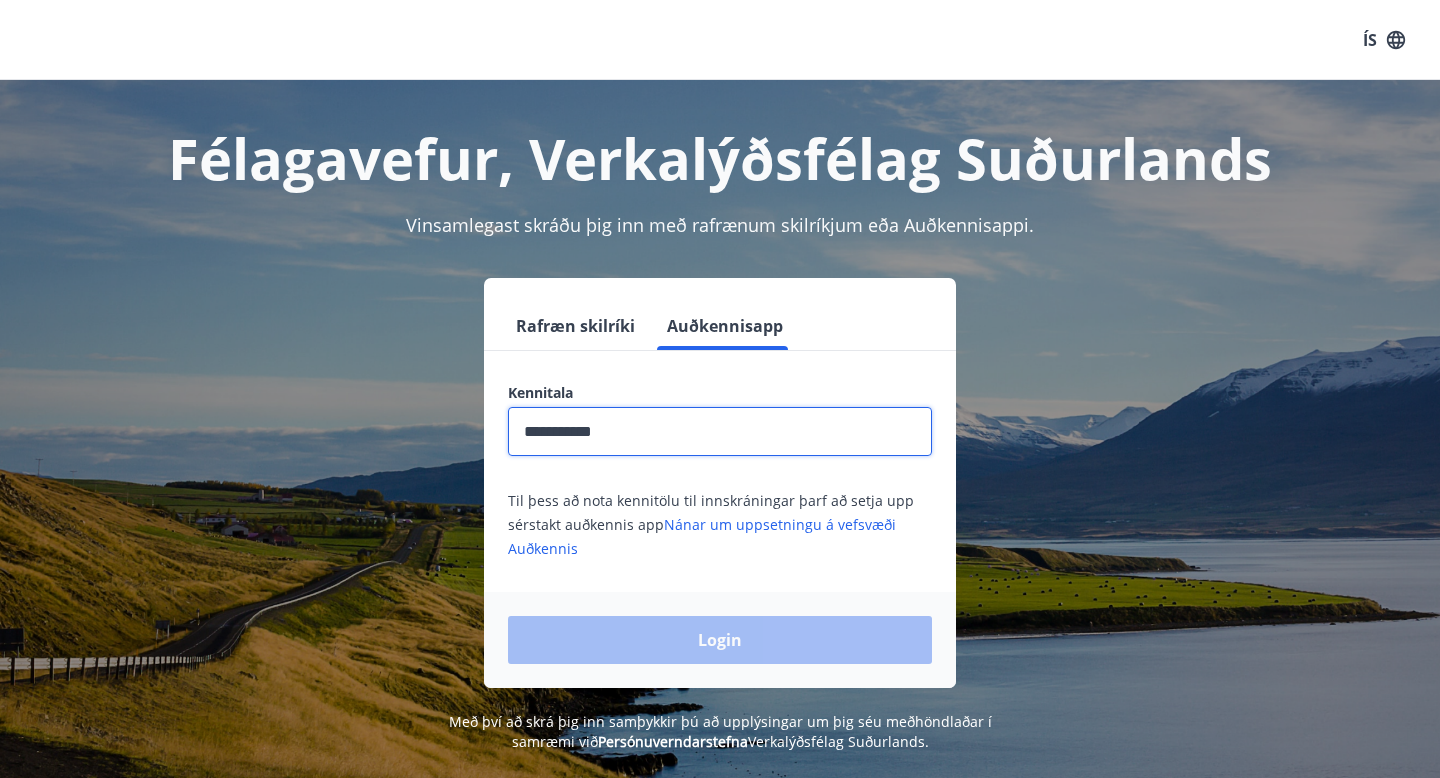 click on "Login" at bounding box center (720, 640) 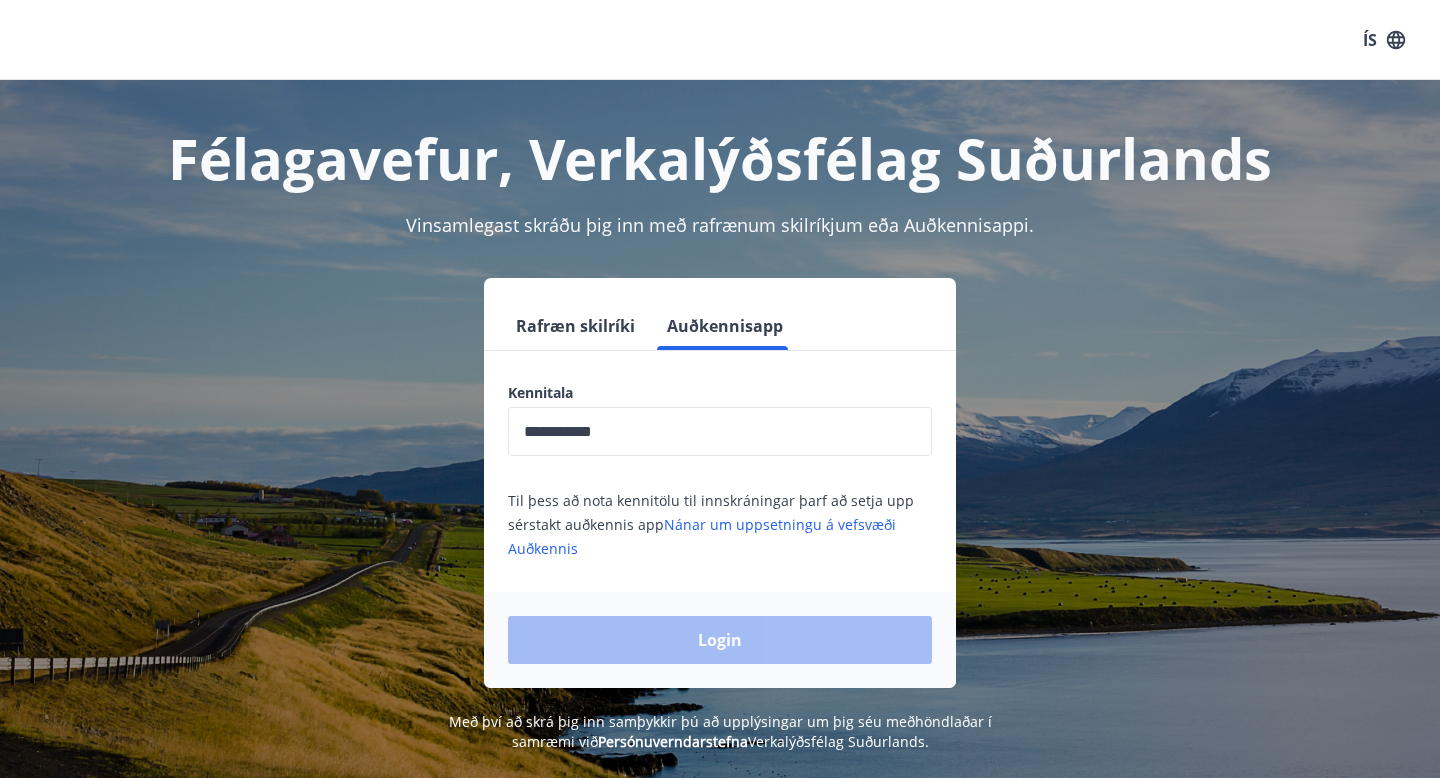 click on "**********" at bounding box center (720, 431) 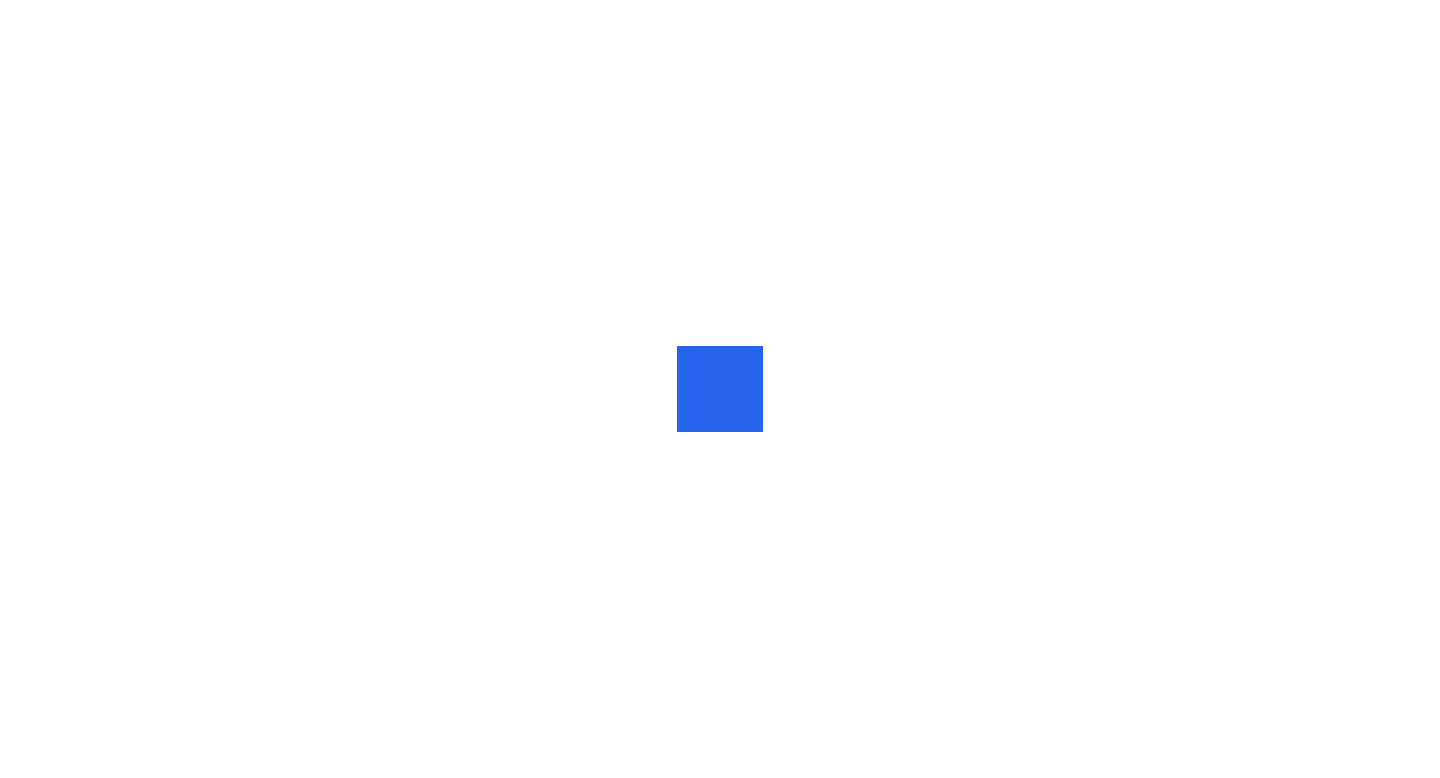scroll, scrollTop: 0, scrollLeft: 0, axis: both 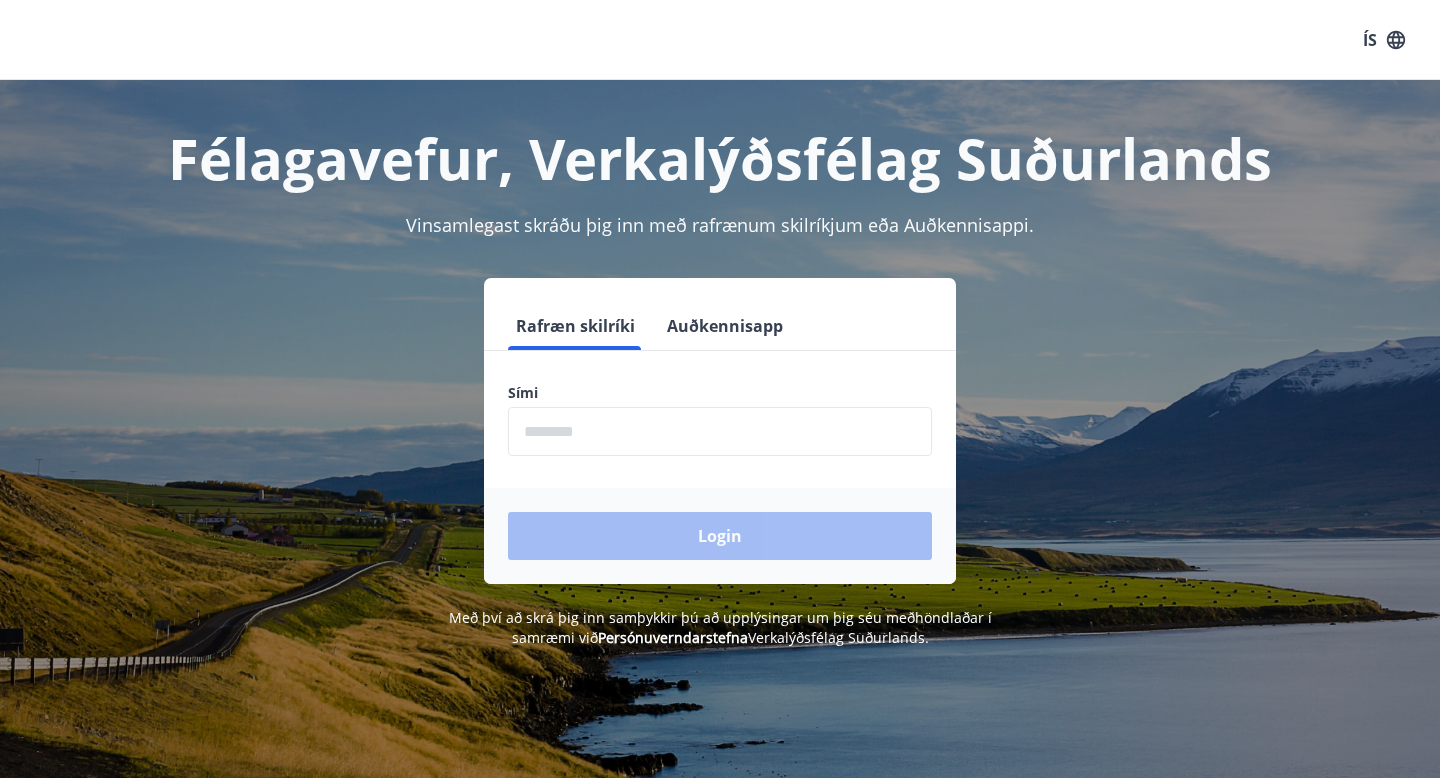 click on "Auðkennisapp" at bounding box center (725, 326) 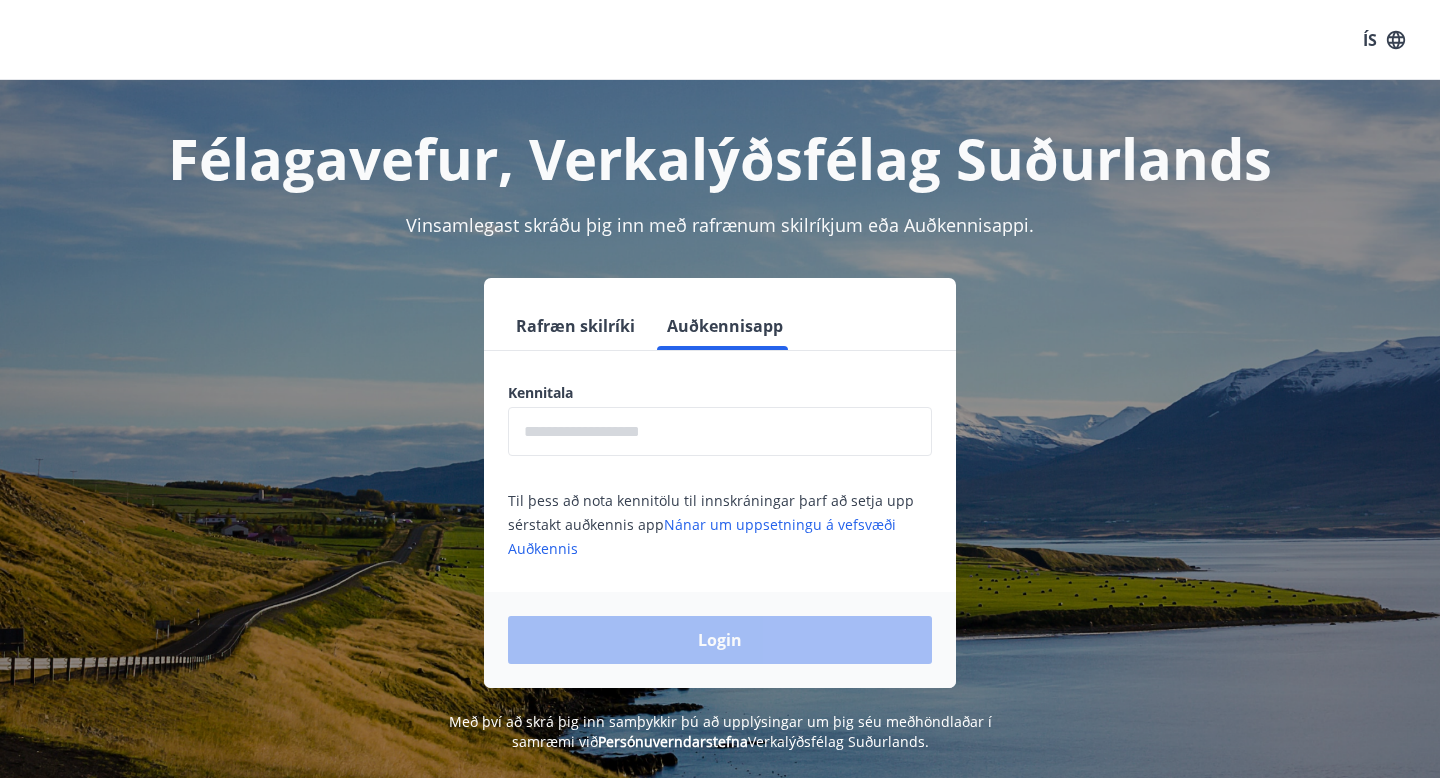 click at bounding box center (720, 431) 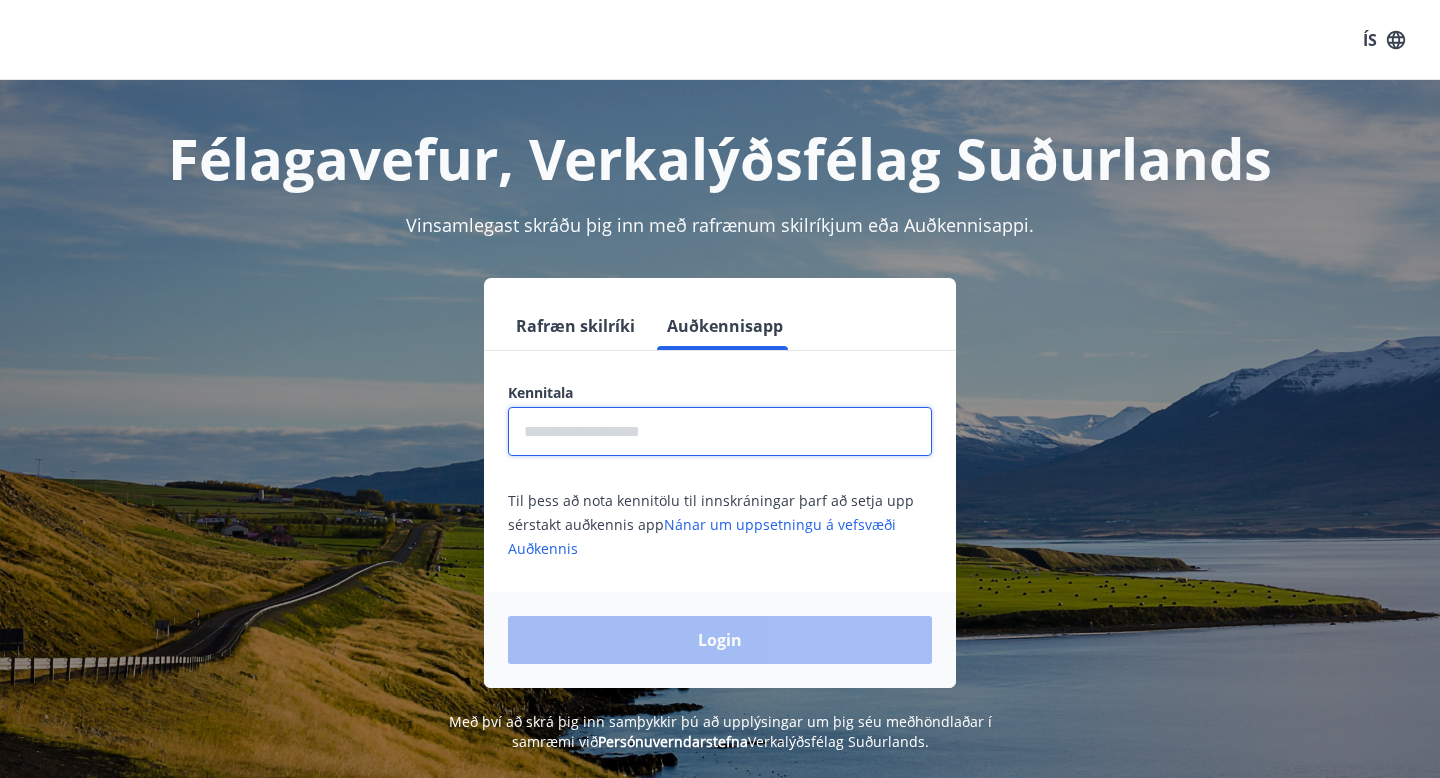 type on "**********" 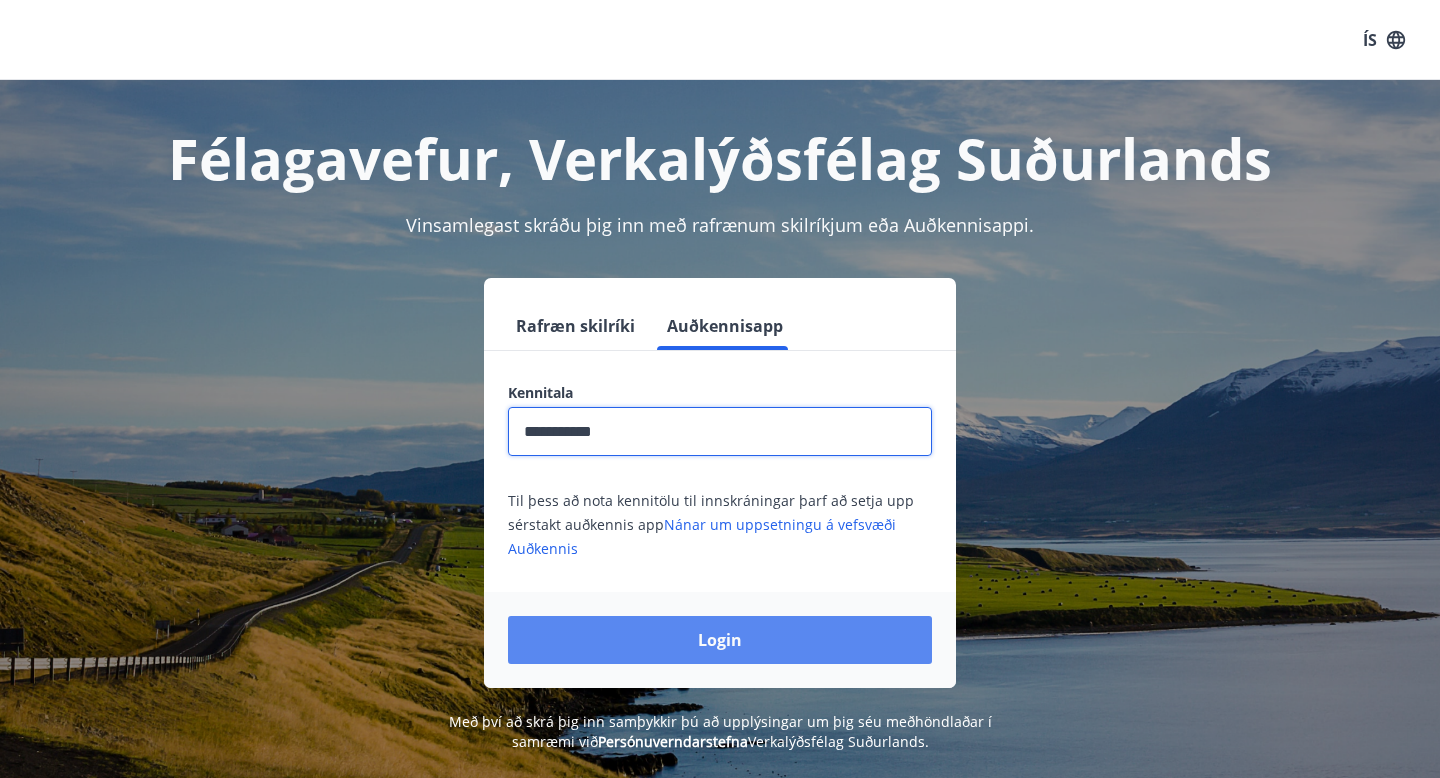 click on "Login" at bounding box center [720, 640] 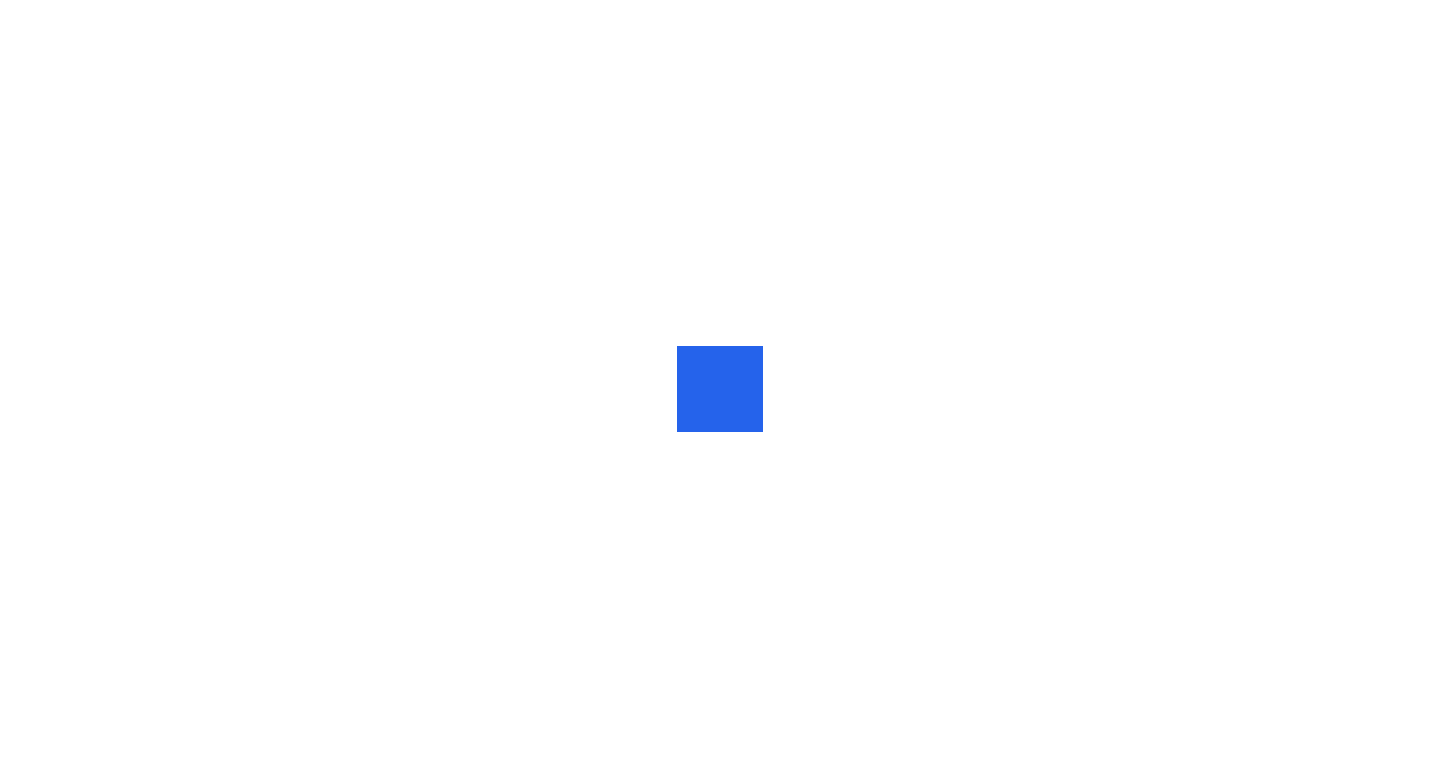 scroll, scrollTop: 0, scrollLeft: 0, axis: both 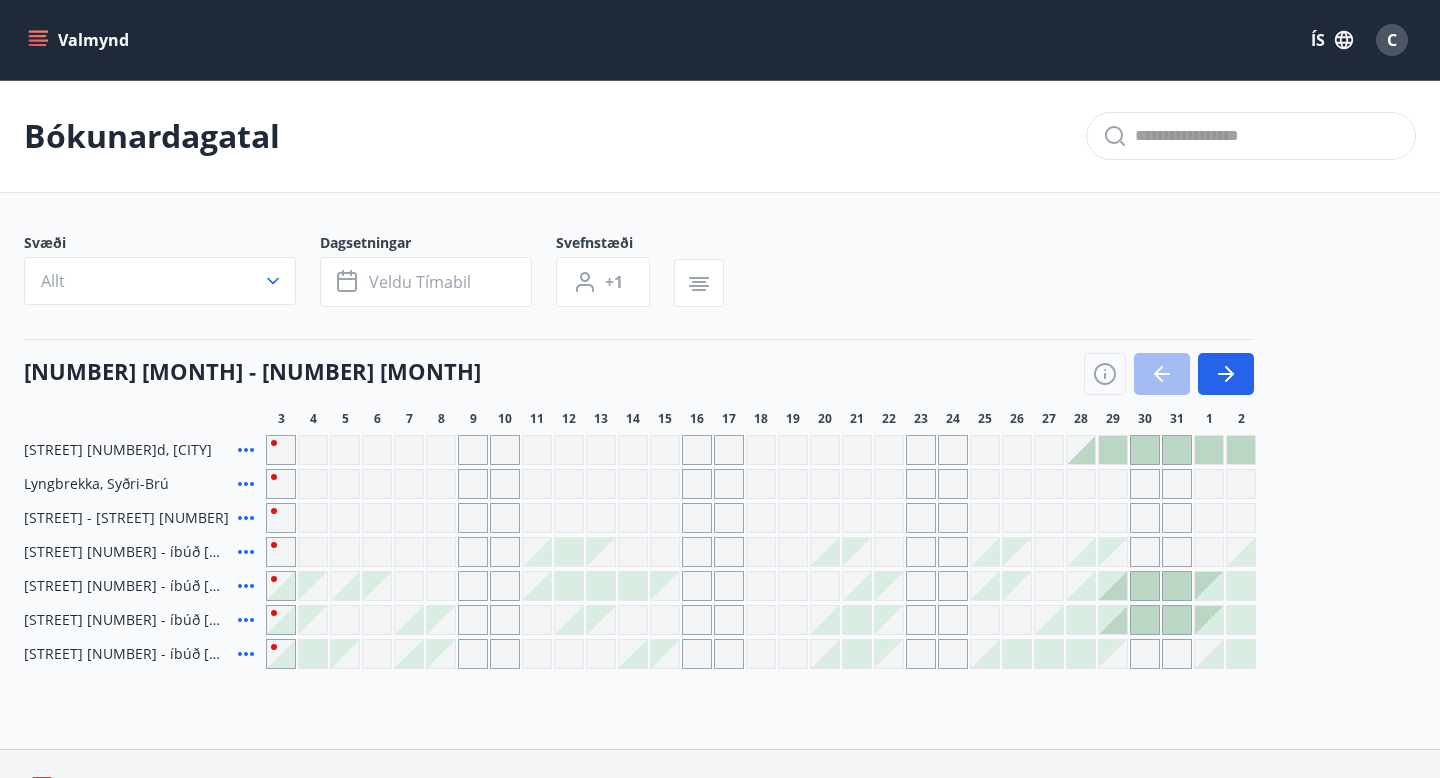 click 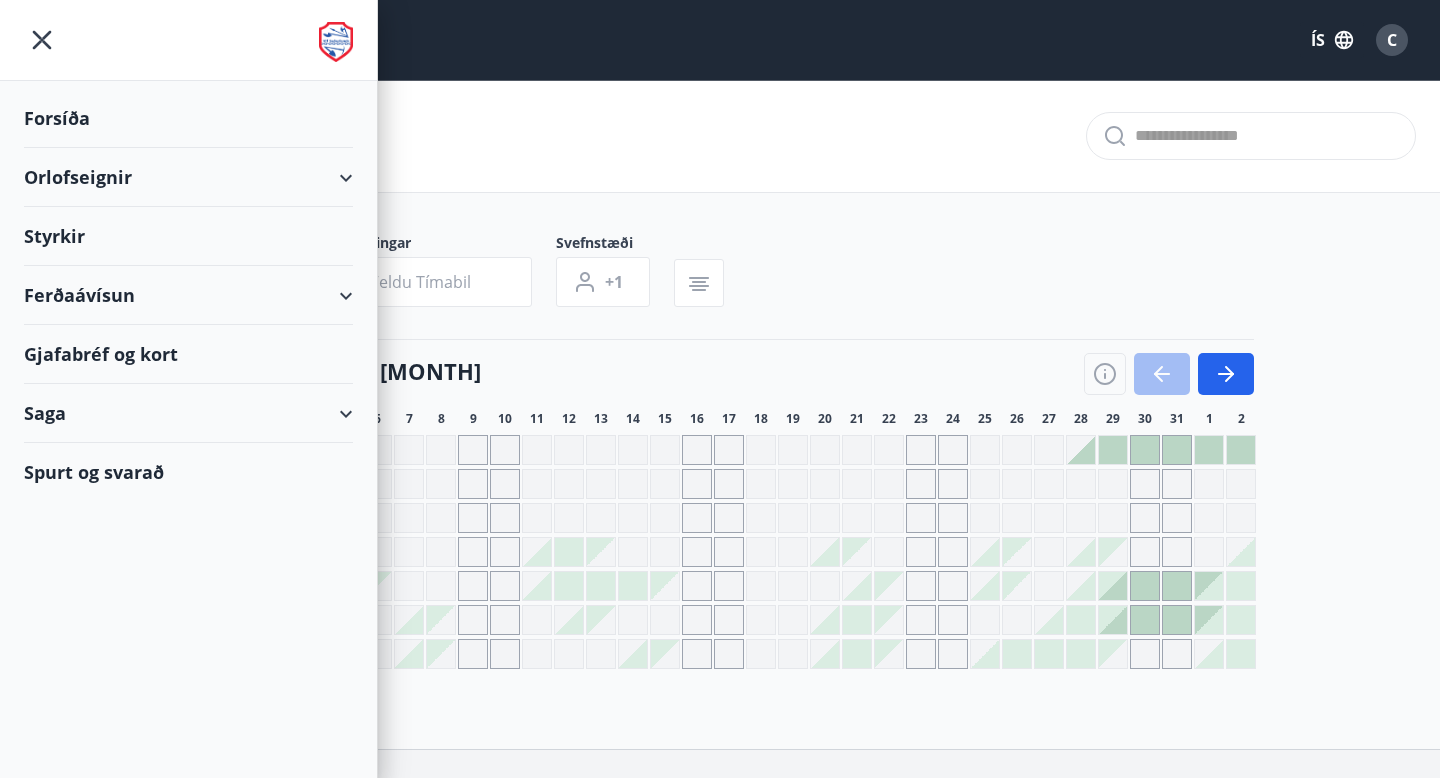 click on "Orlofseignir" at bounding box center (188, 177) 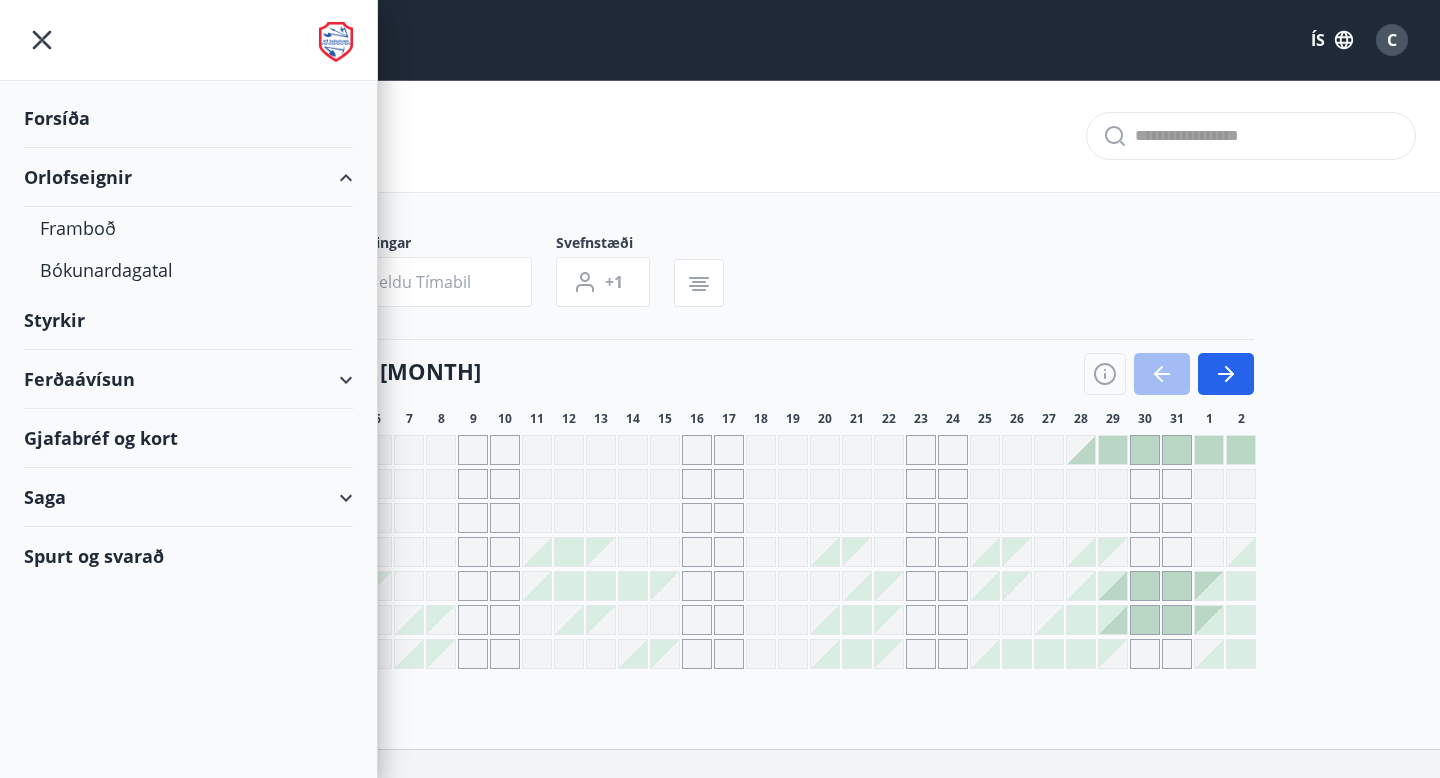 click 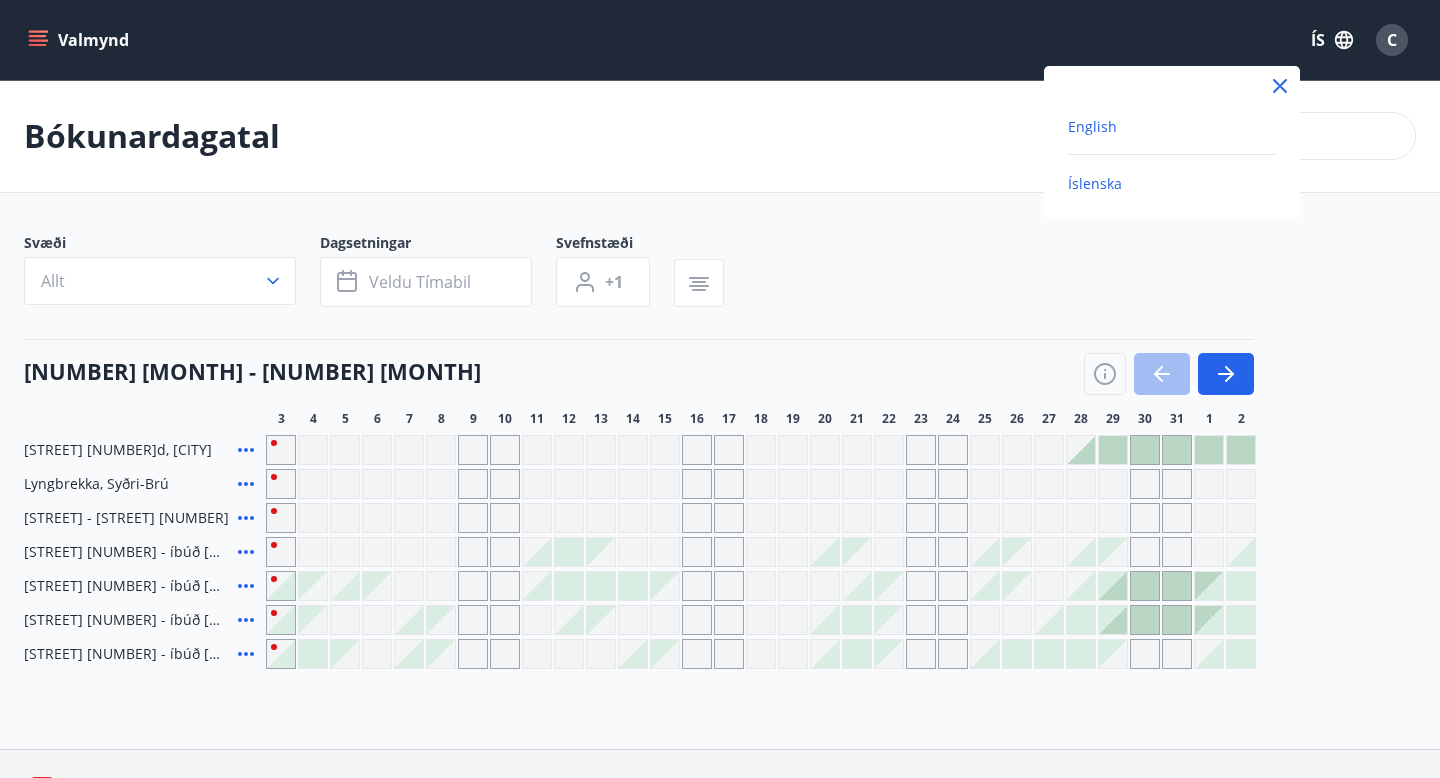 click on "English" at bounding box center (1092, 126) 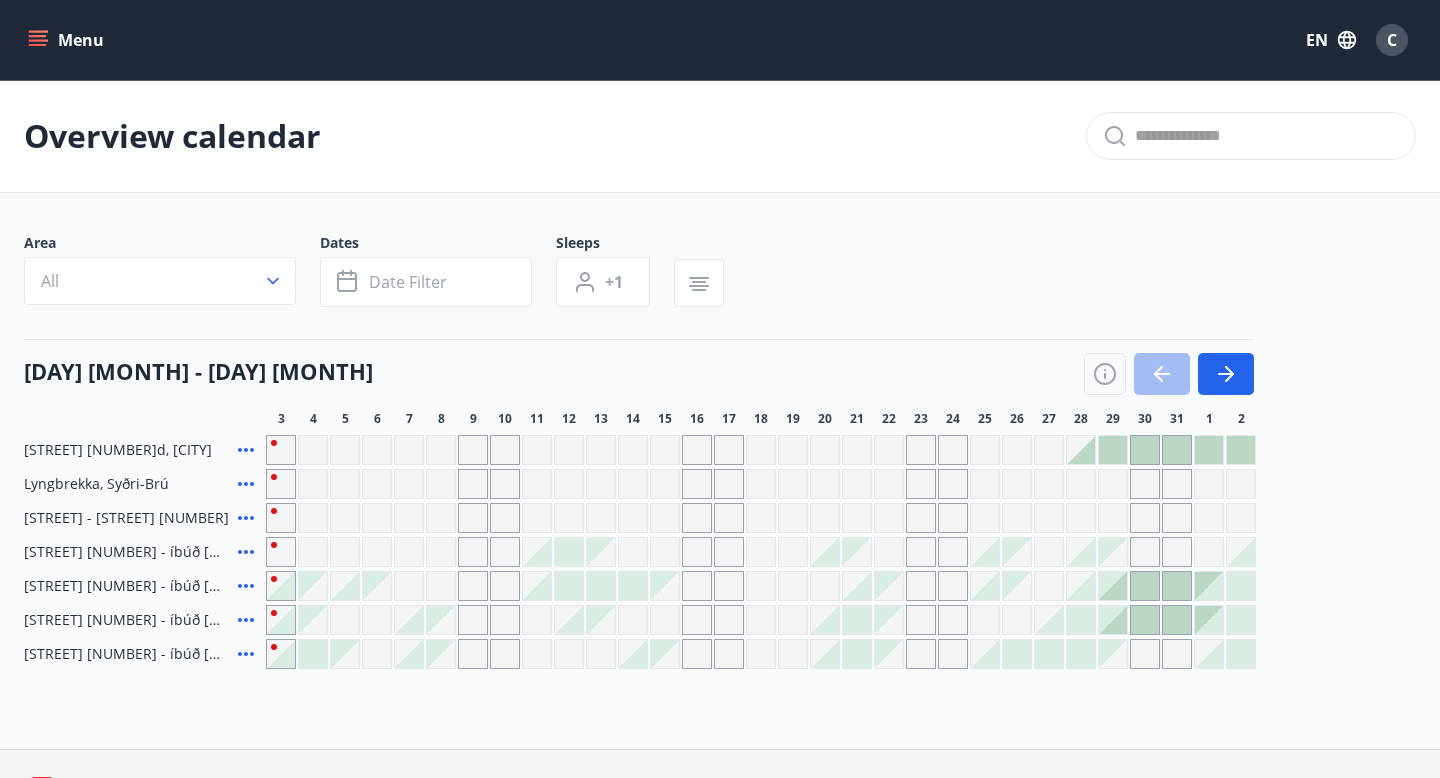 click 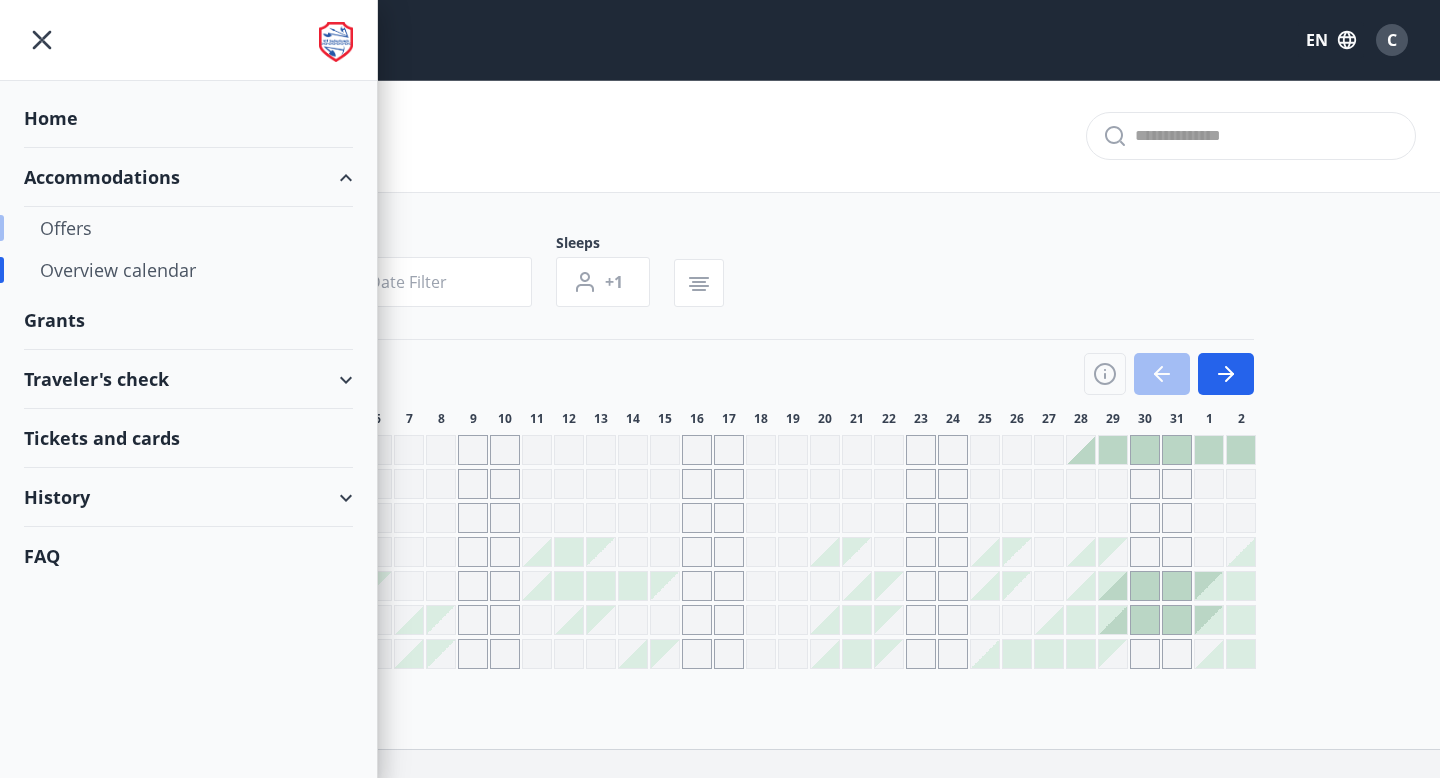click on "Offers" at bounding box center [188, 228] 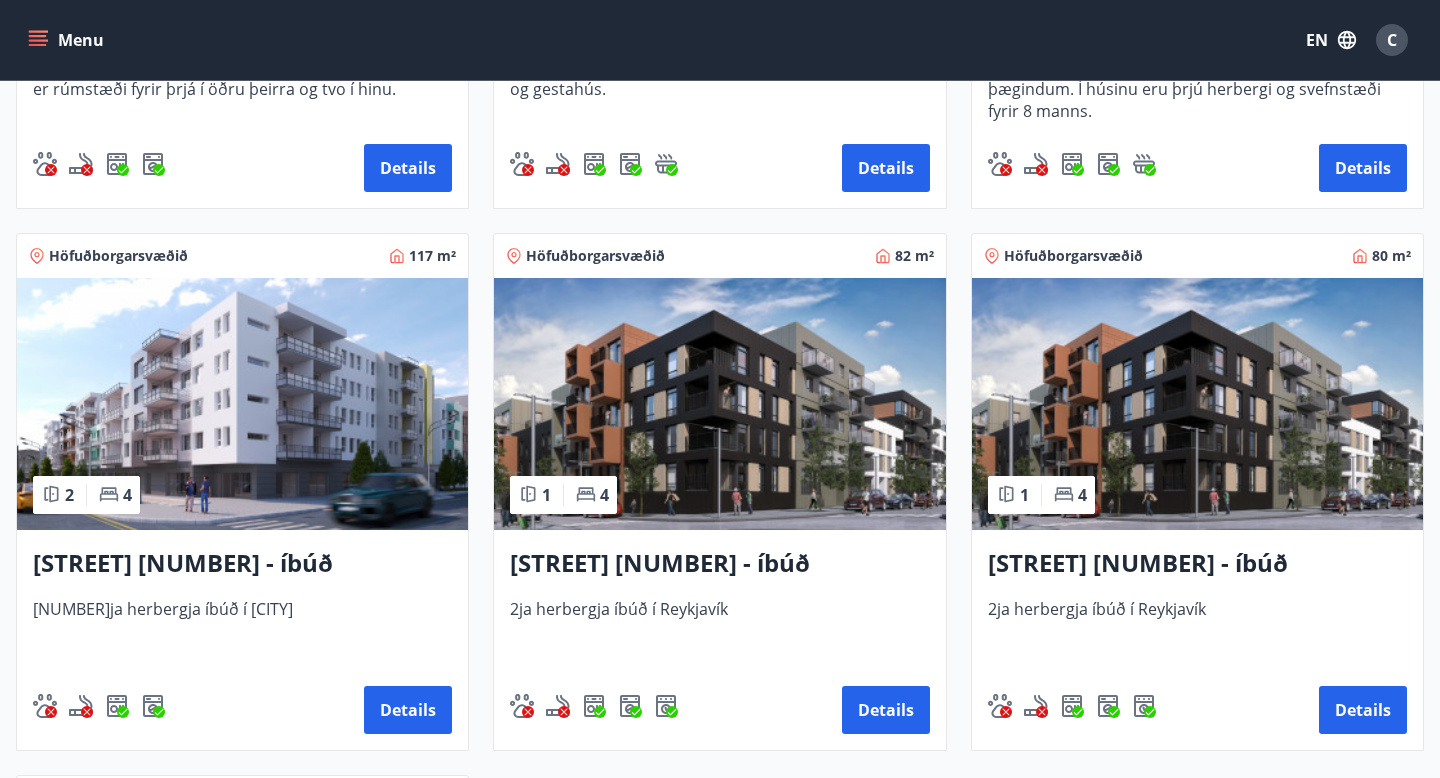 scroll, scrollTop: 673, scrollLeft: 0, axis: vertical 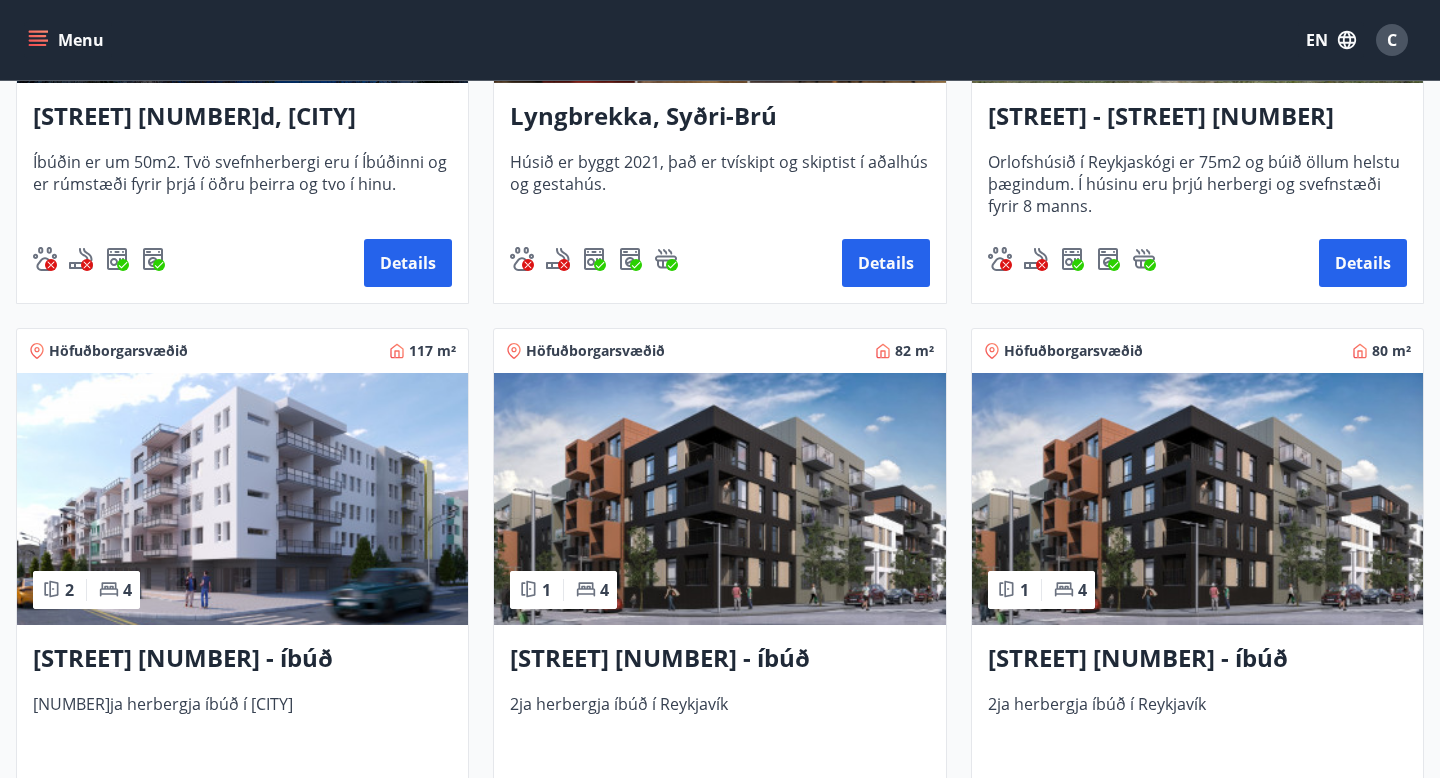 click at bounding box center [719, 499] 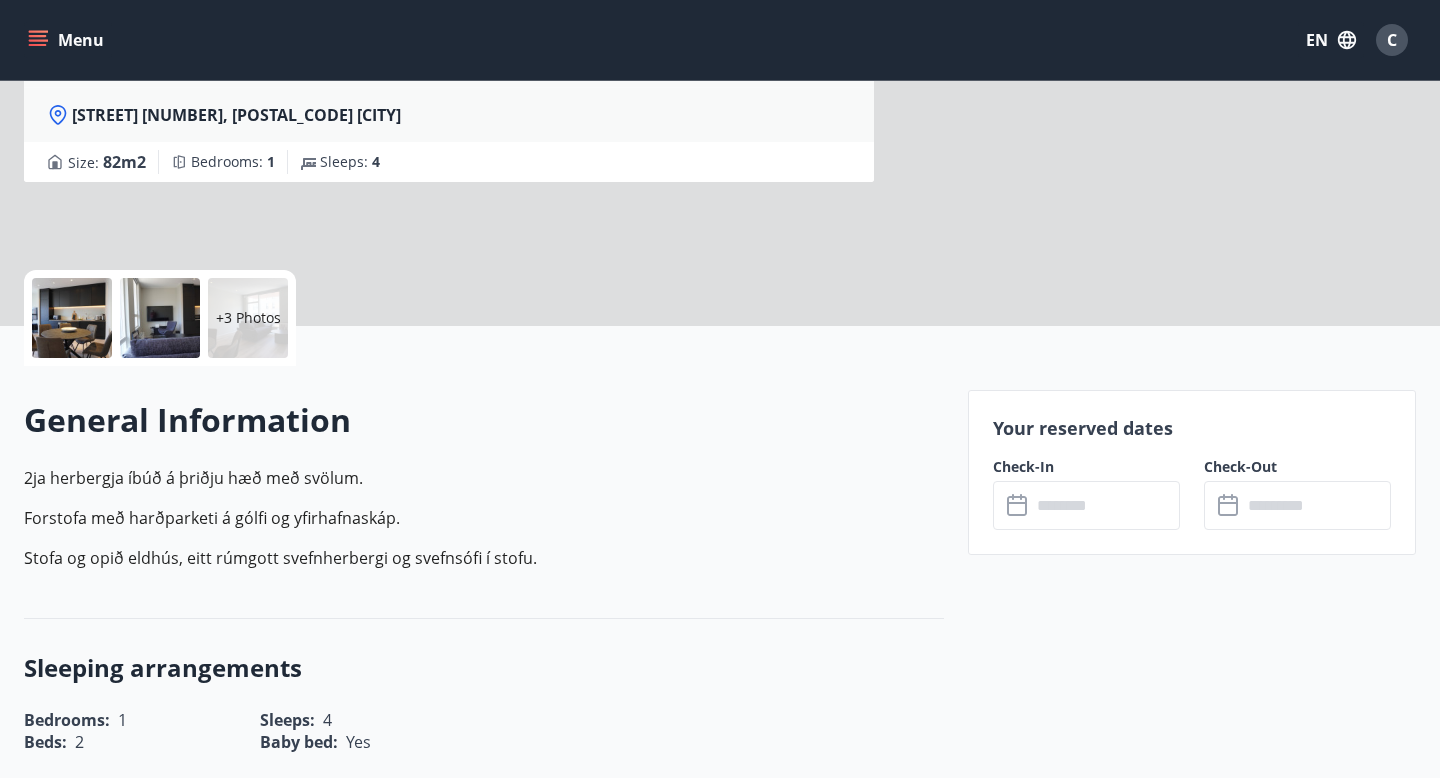 scroll, scrollTop: 0, scrollLeft: 0, axis: both 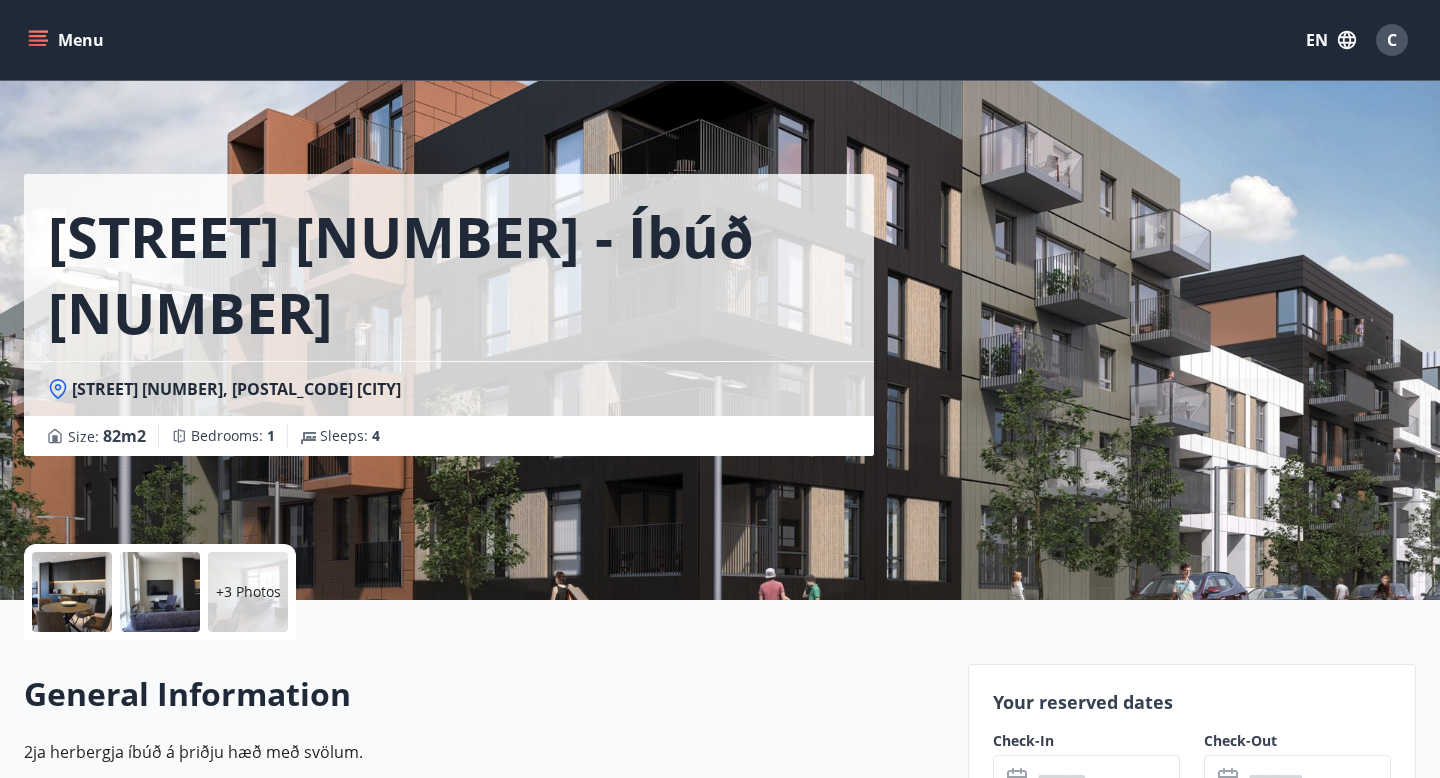 click at bounding box center (72, 592) 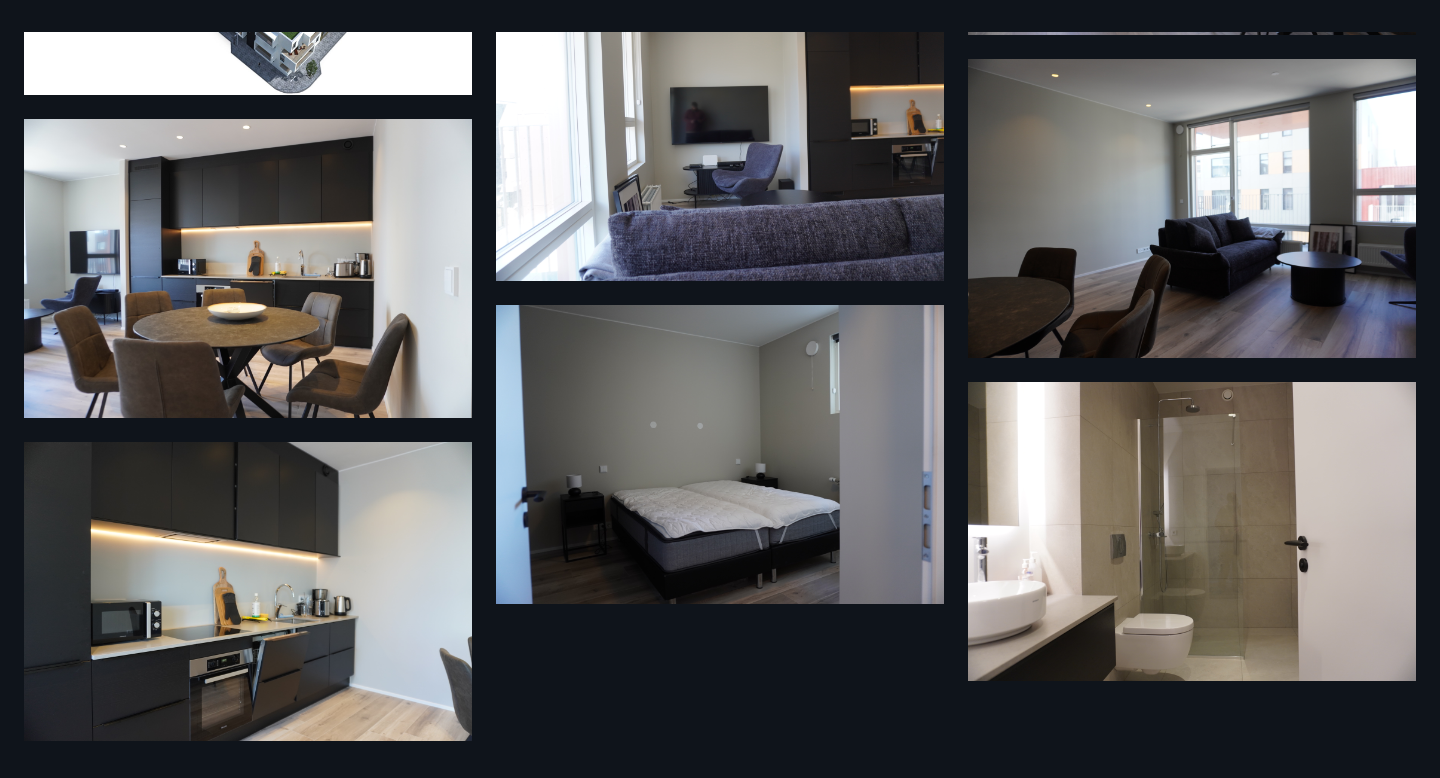 scroll, scrollTop: 0, scrollLeft: 0, axis: both 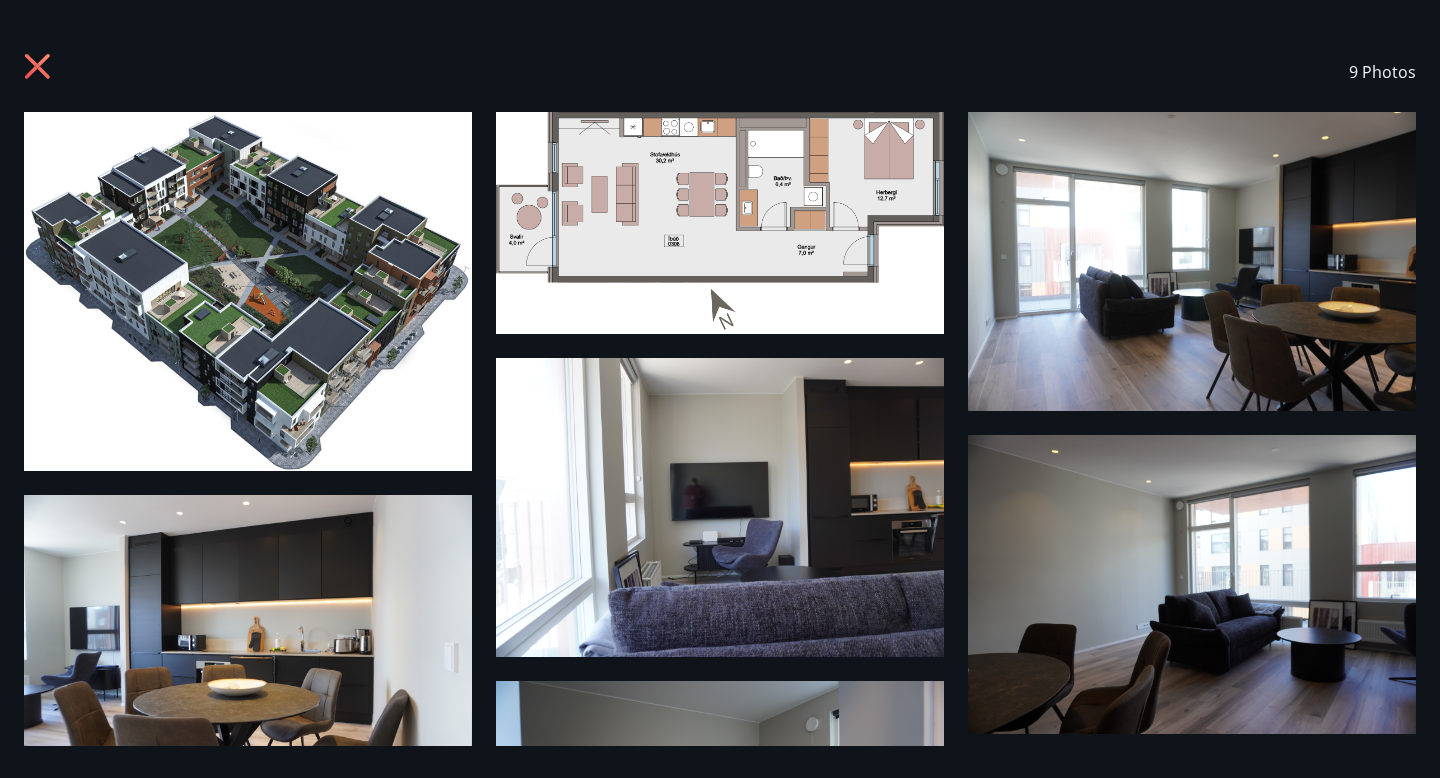 click 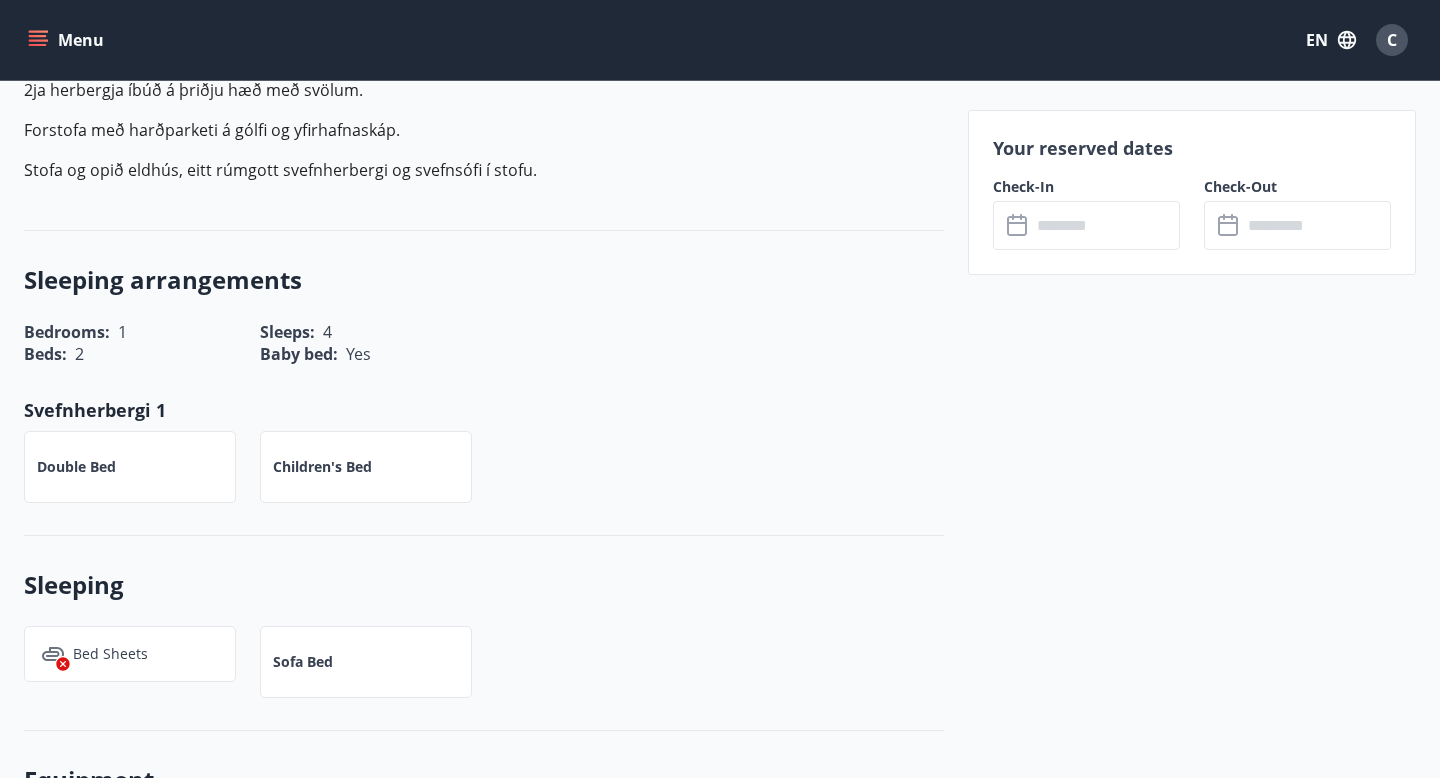 scroll, scrollTop: 674, scrollLeft: 0, axis: vertical 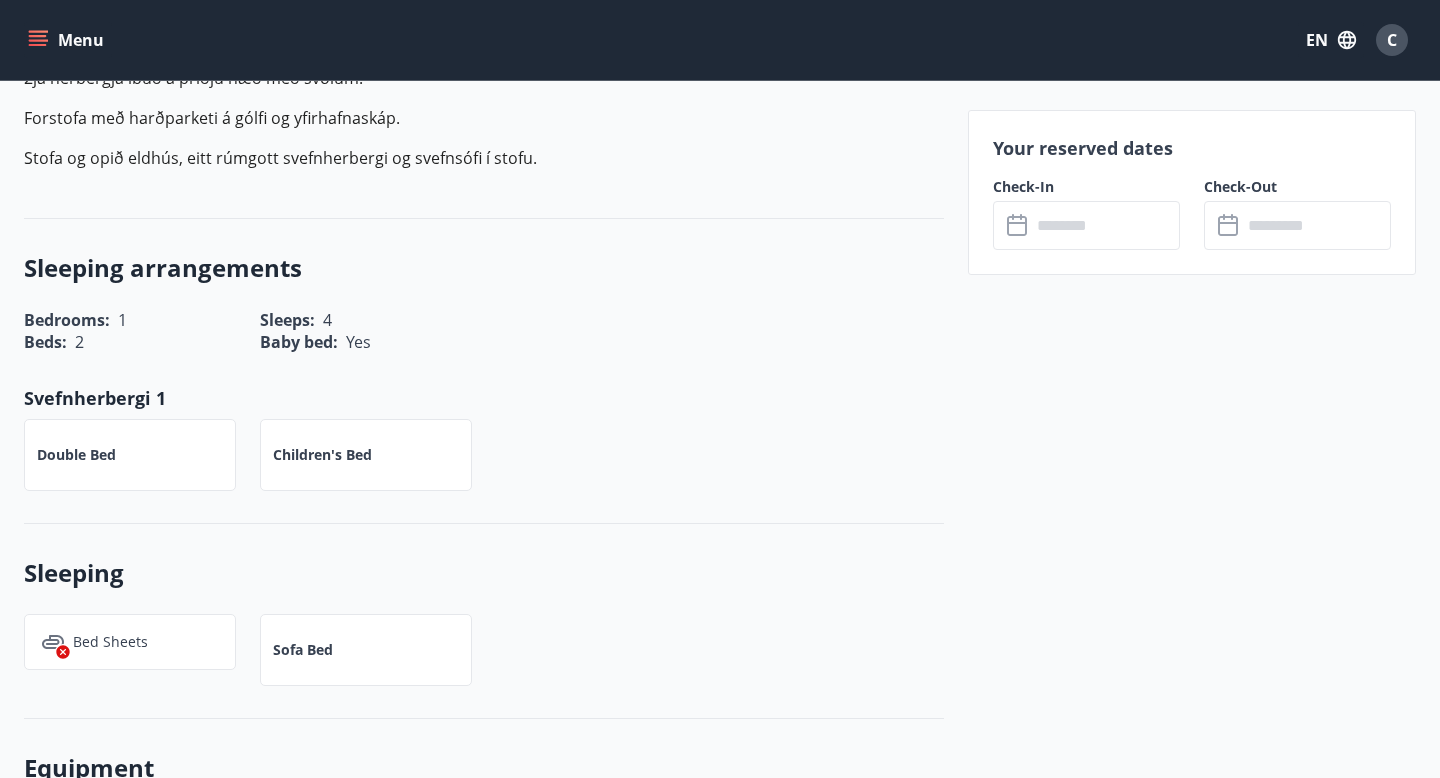 click at bounding box center (1105, 225) 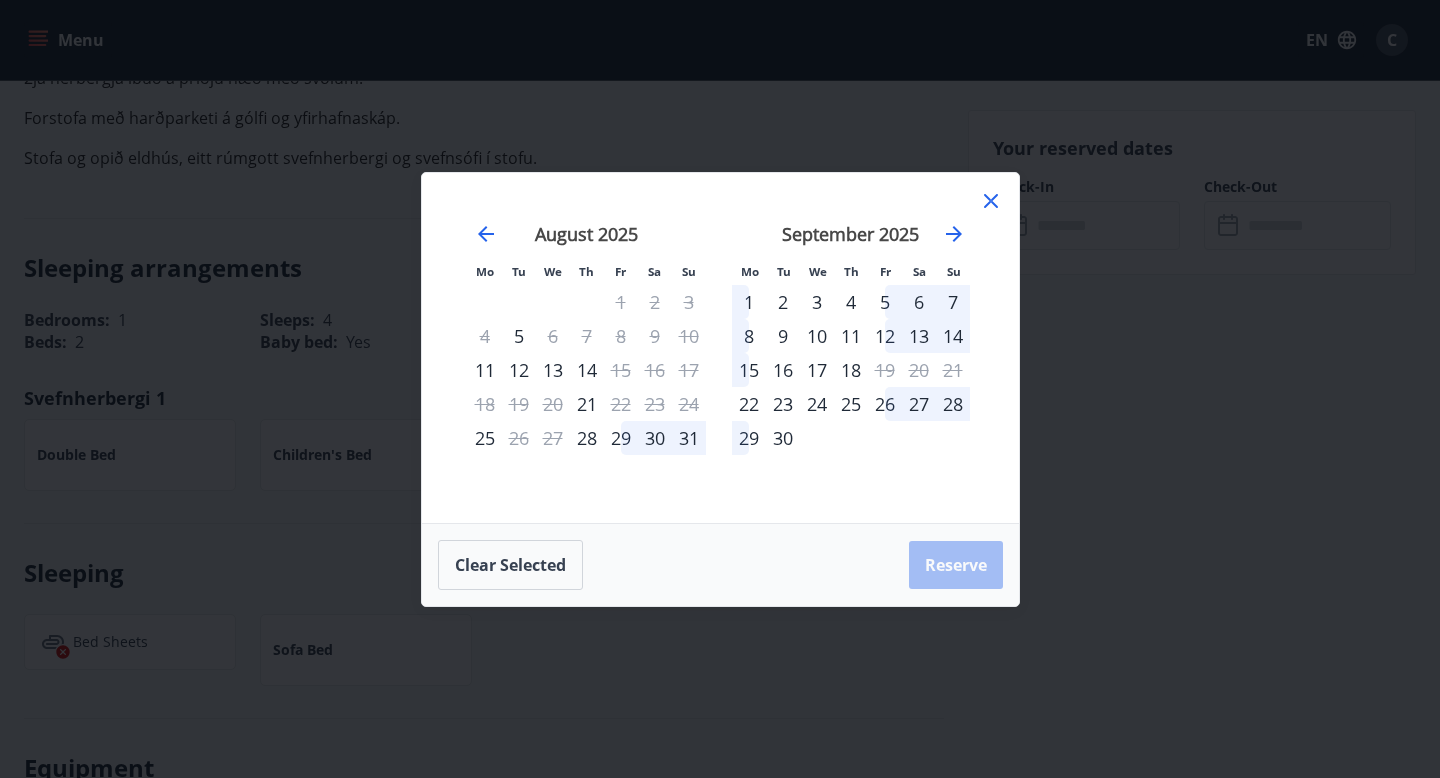 click 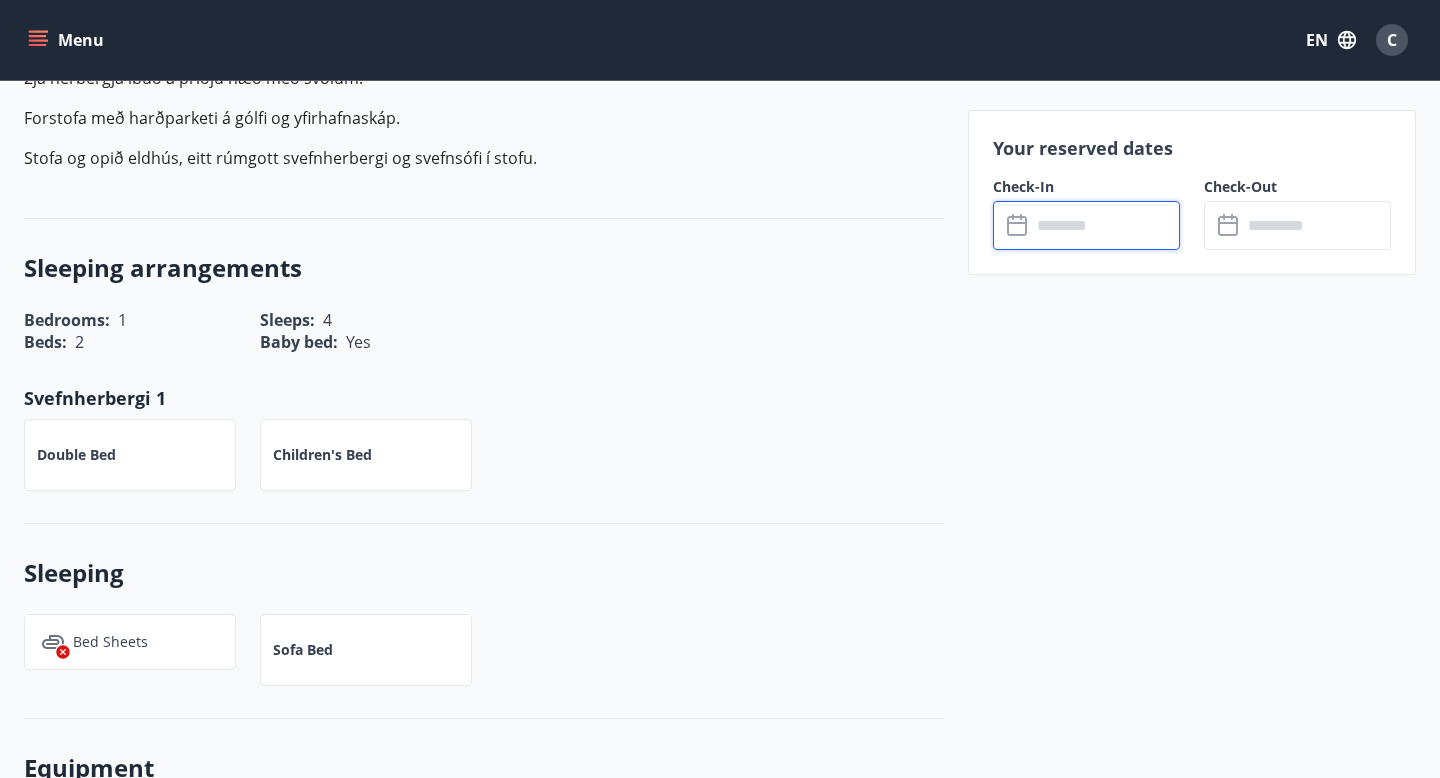 scroll, scrollTop: 0, scrollLeft: 0, axis: both 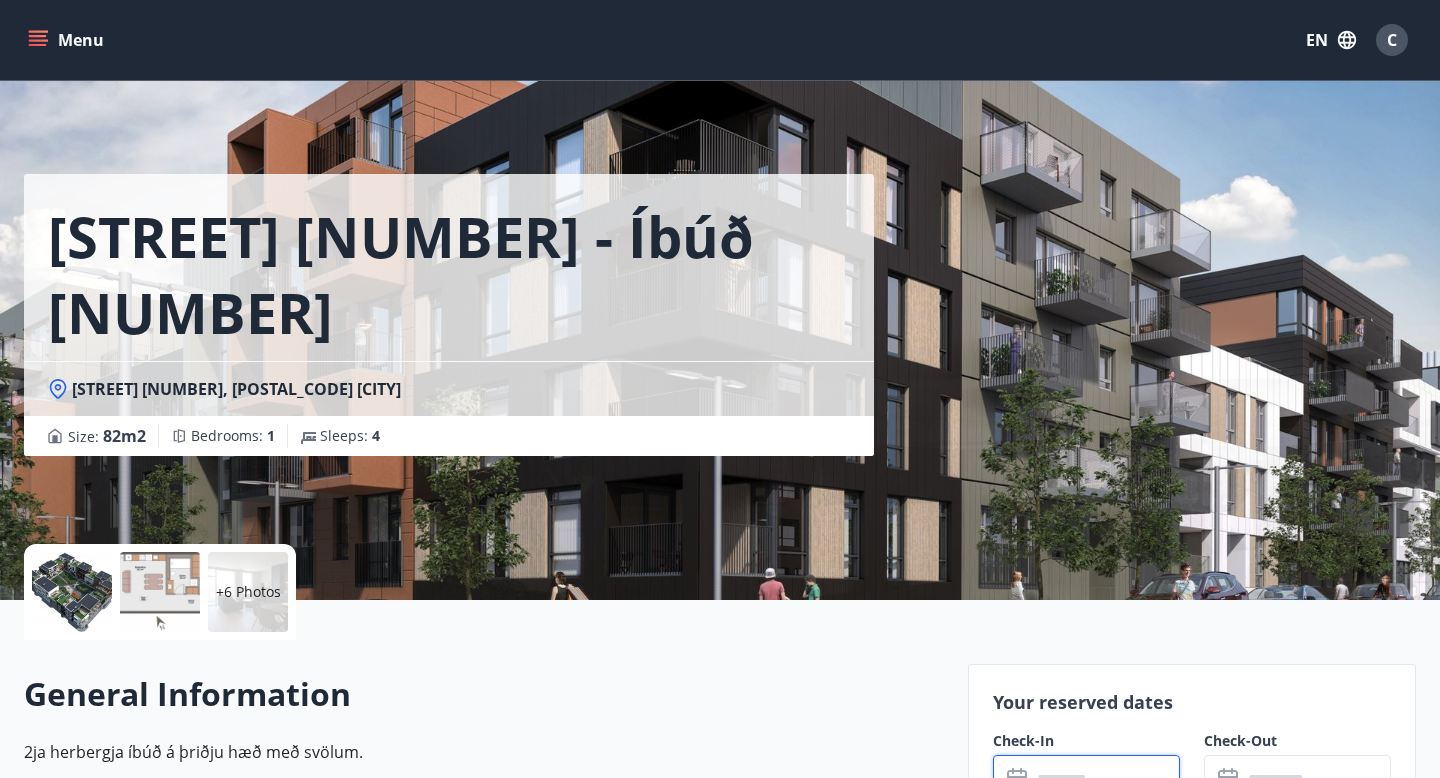 click 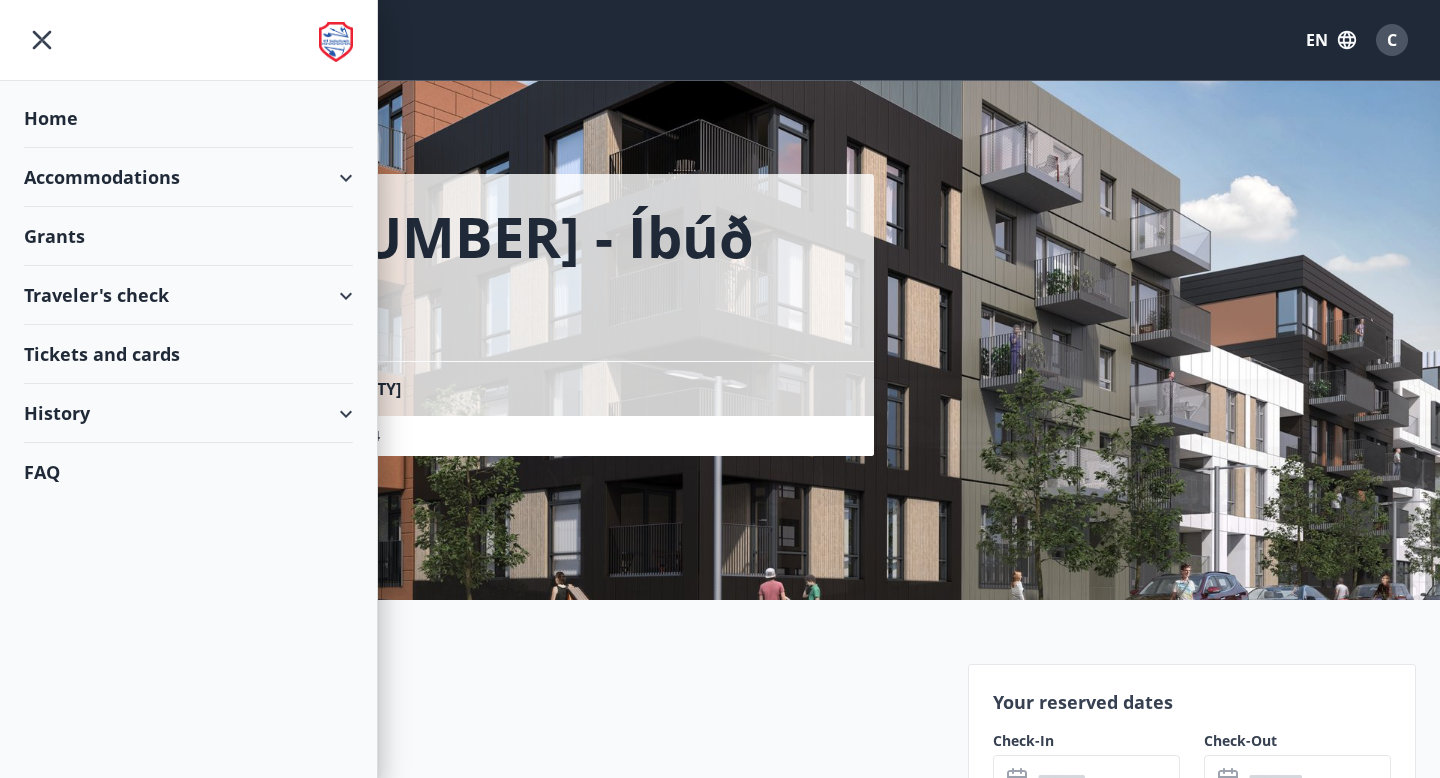 click on "Accommodations" at bounding box center (188, 177) 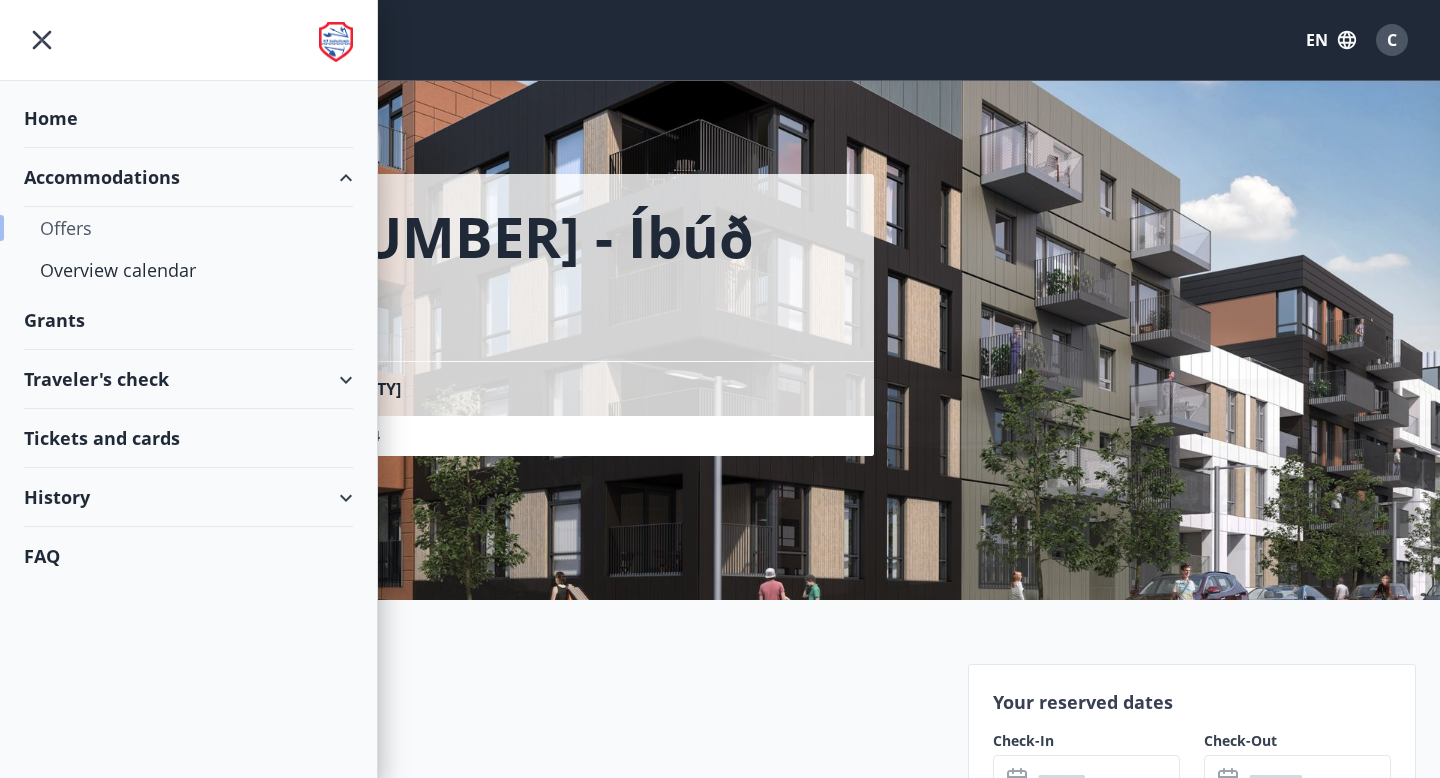 click on "Offers" at bounding box center (188, 228) 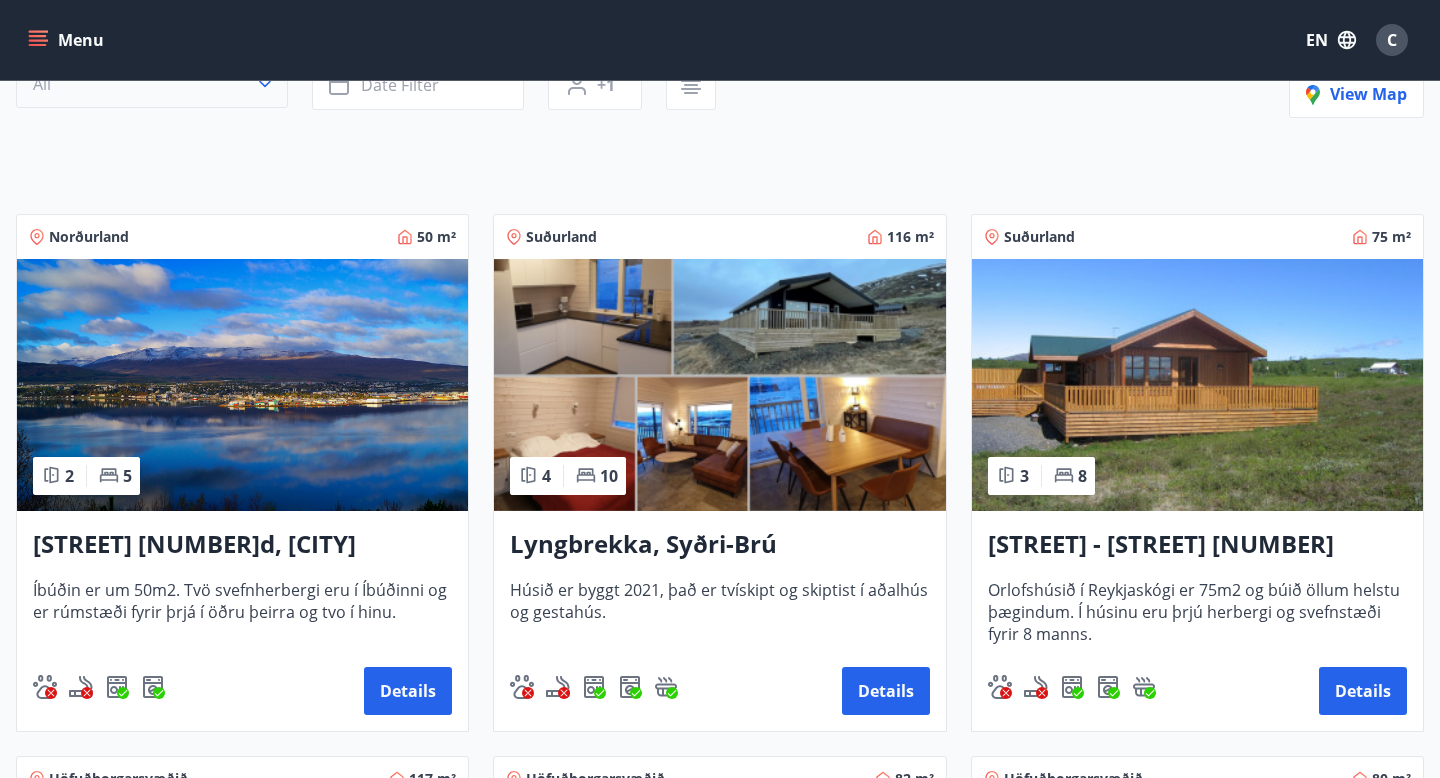 scroll, scrollTop: 243, scrollLeft: 0, axis: vertical 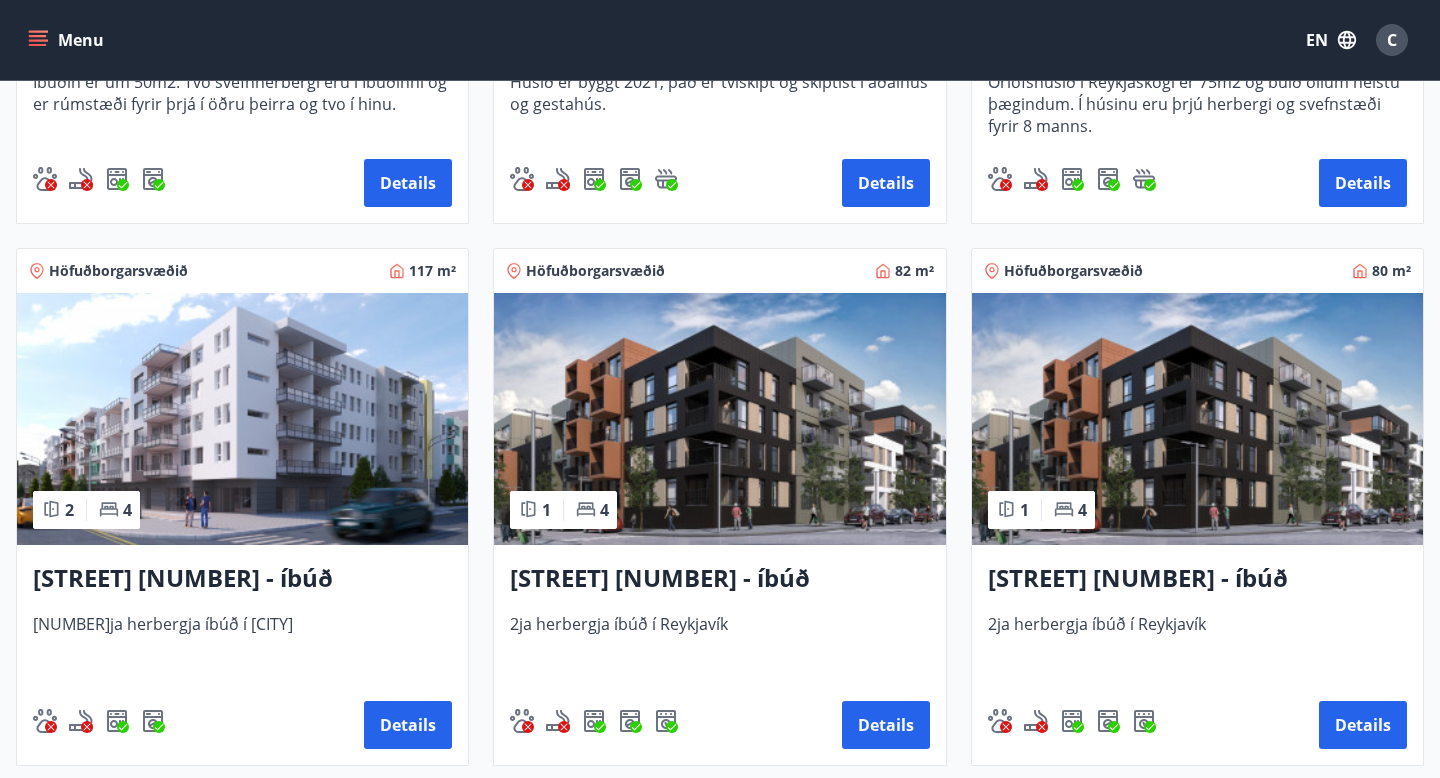 click at bounding box center [242, 419] 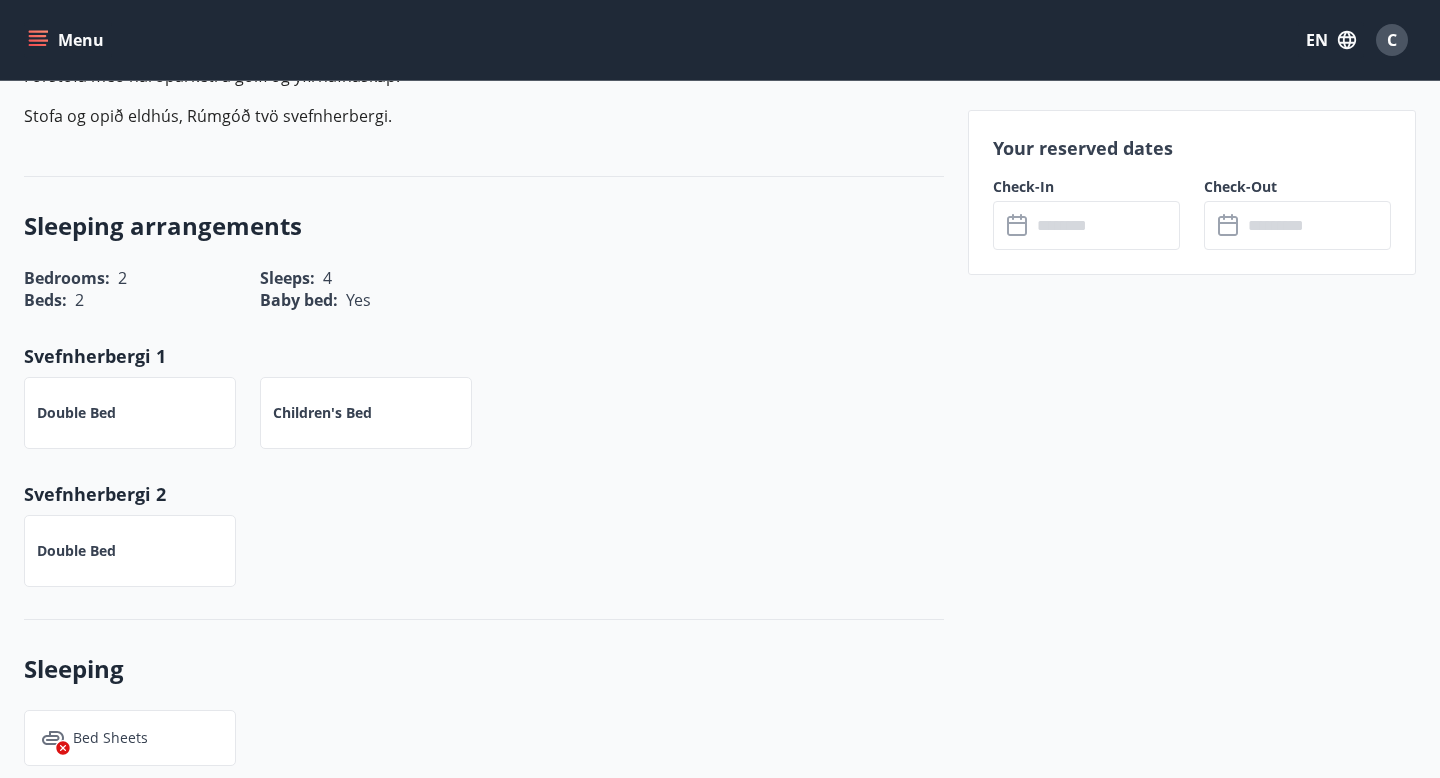 scroll, scrollTop: 717, scrollLeft: 0, axis: vertical 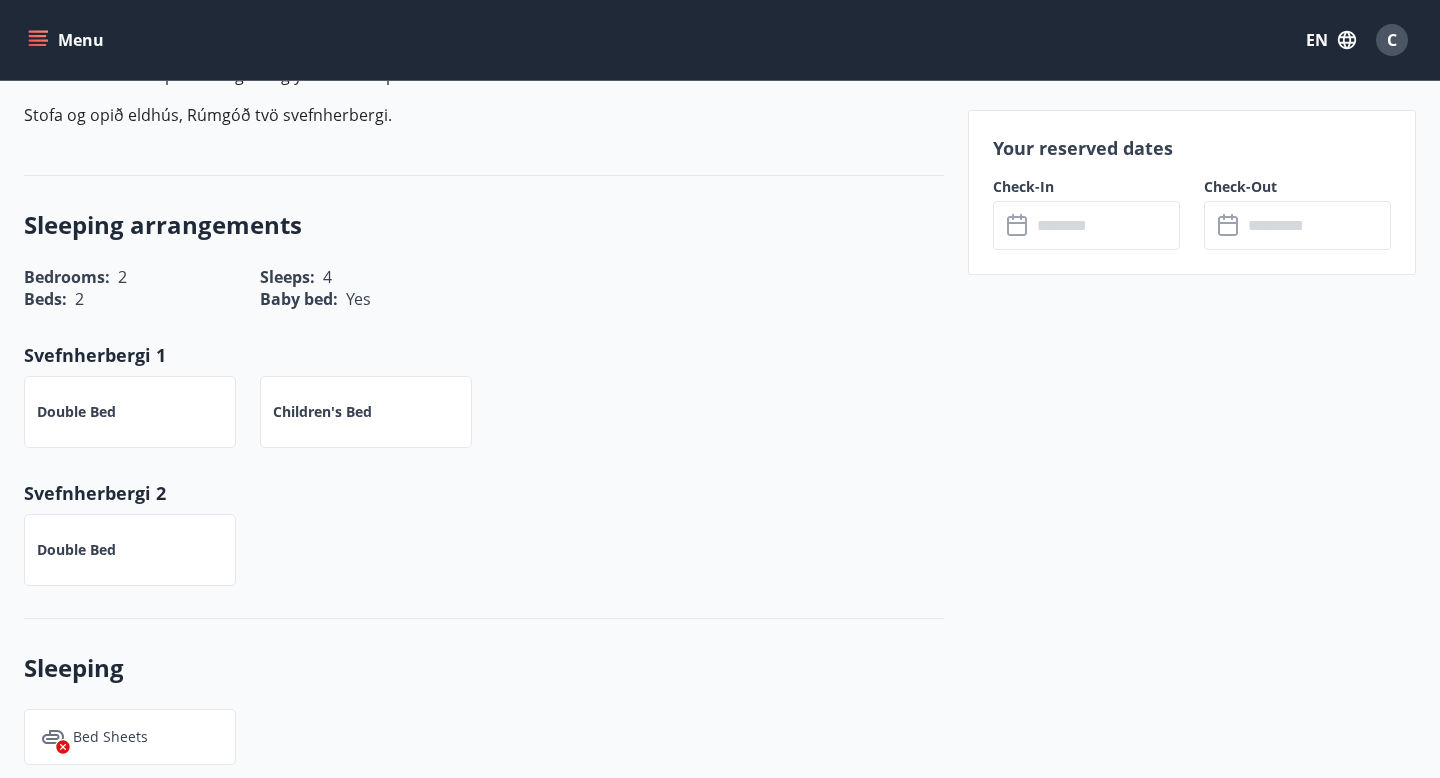 click 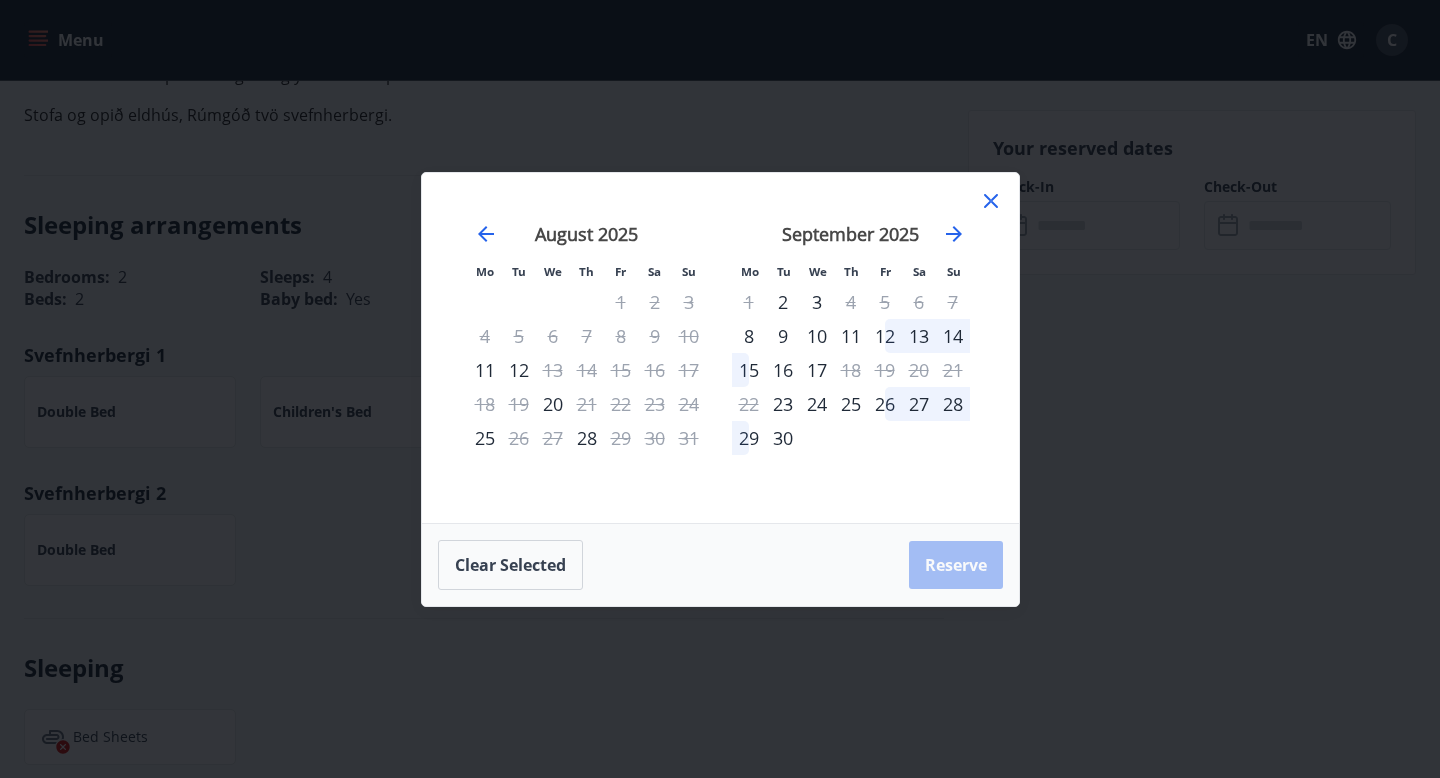 click 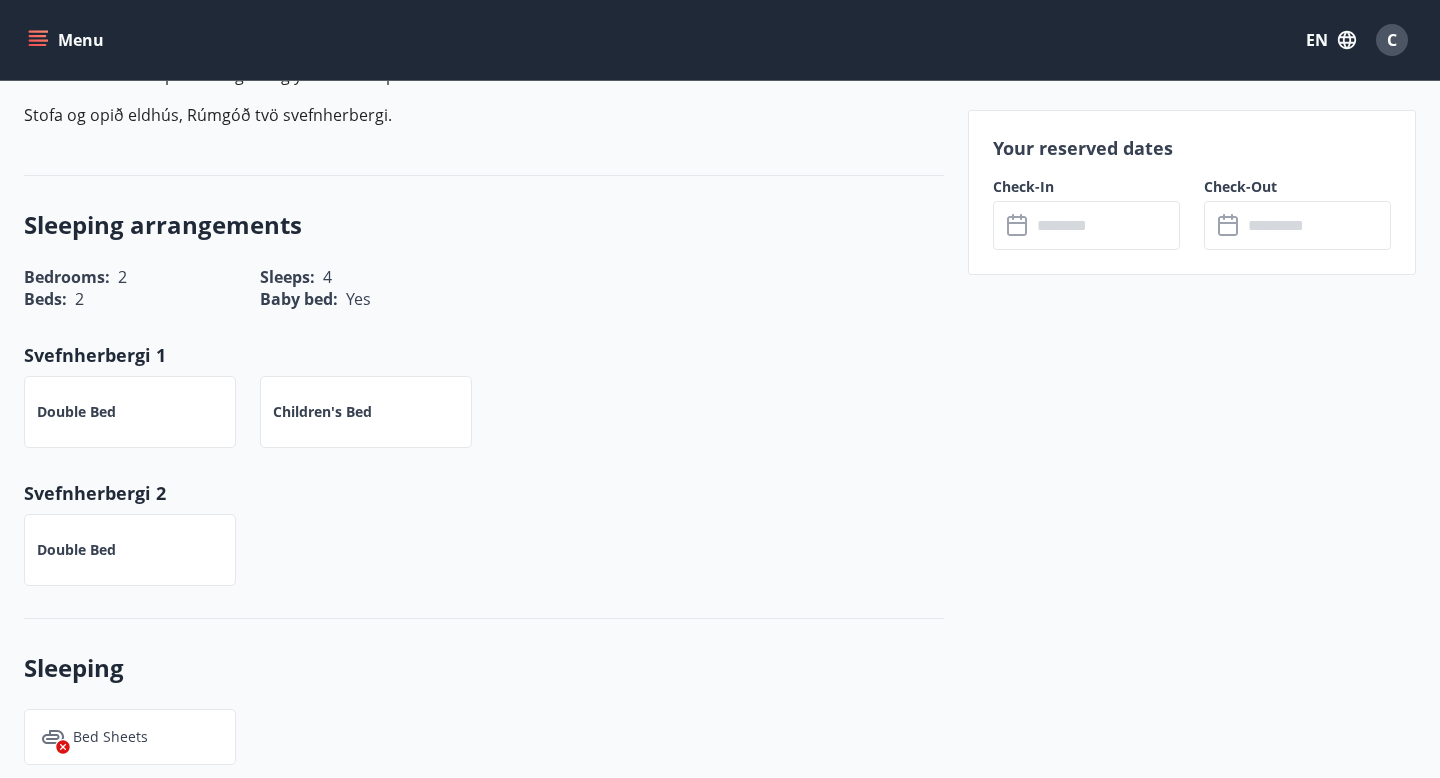 click 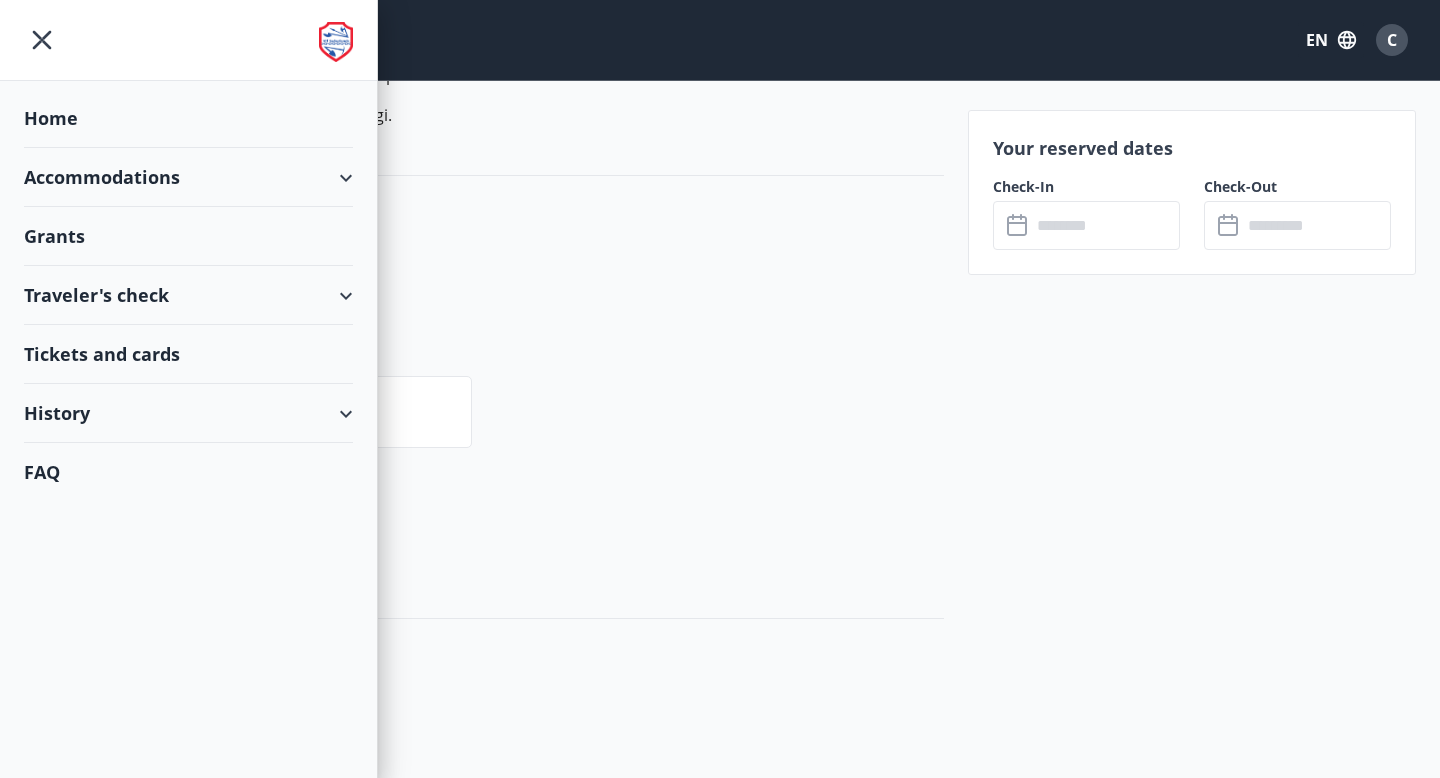 click on "Accommodations" at bounding box center (188, 177) 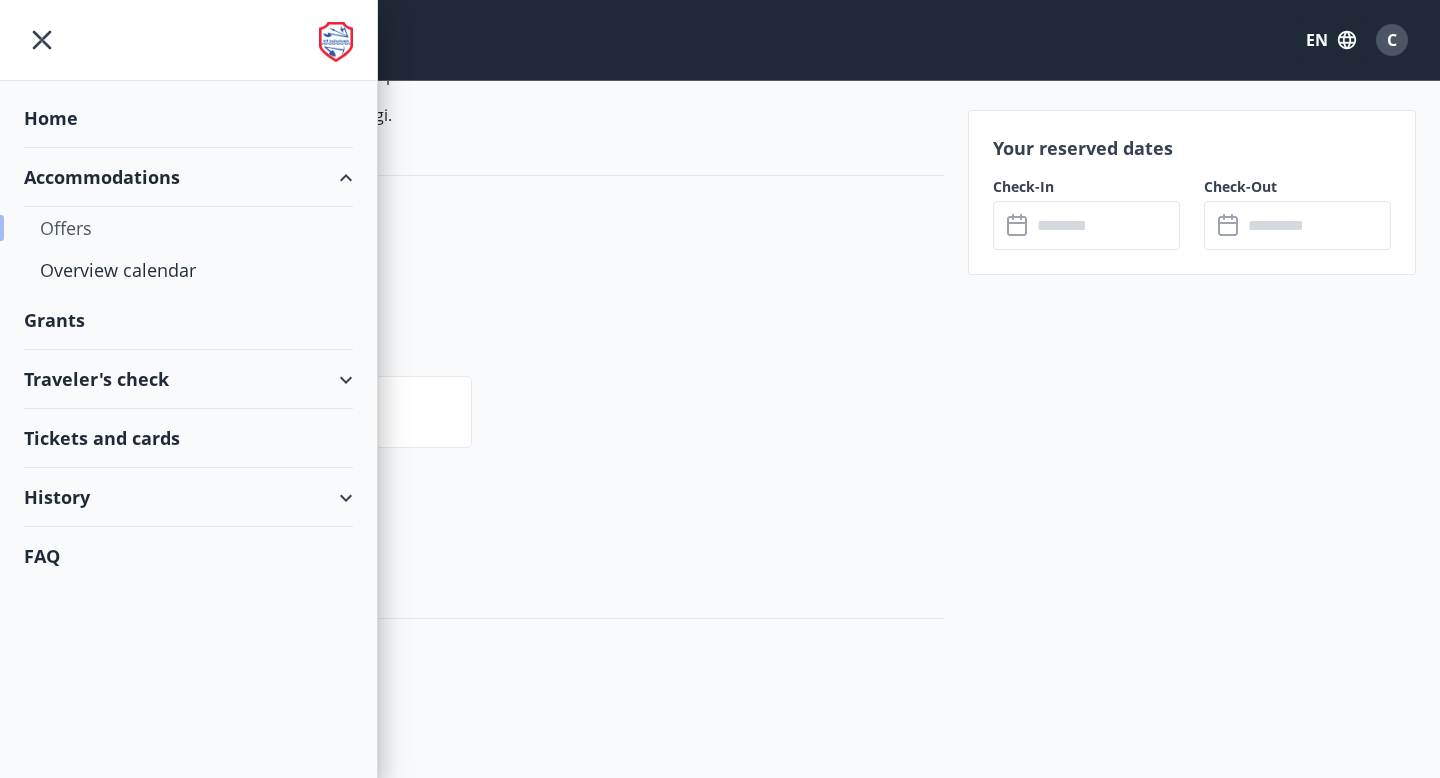 click on "Offers" at bounding box center [188, 228] 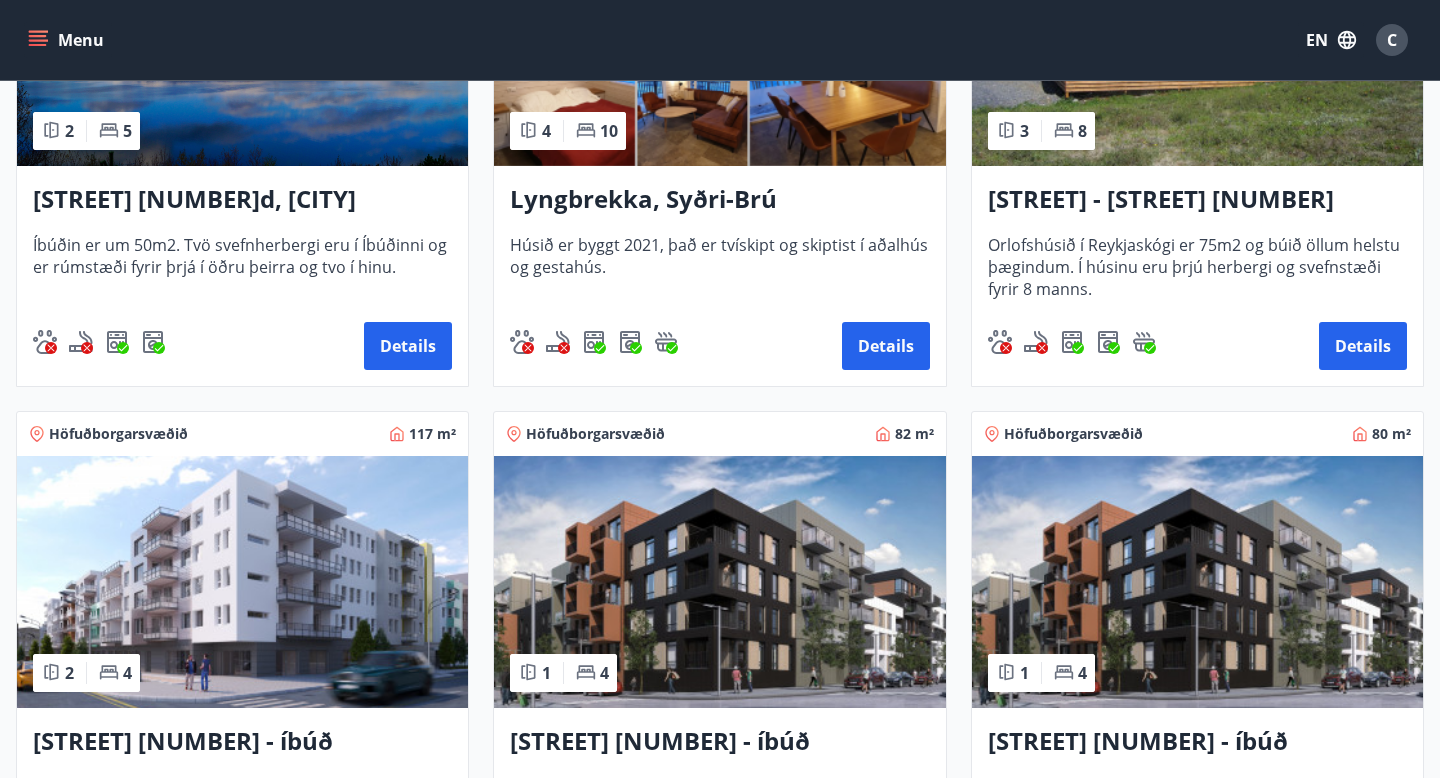 scroll, scrollTop: 801, scrollLeft: 0, axis: vertical 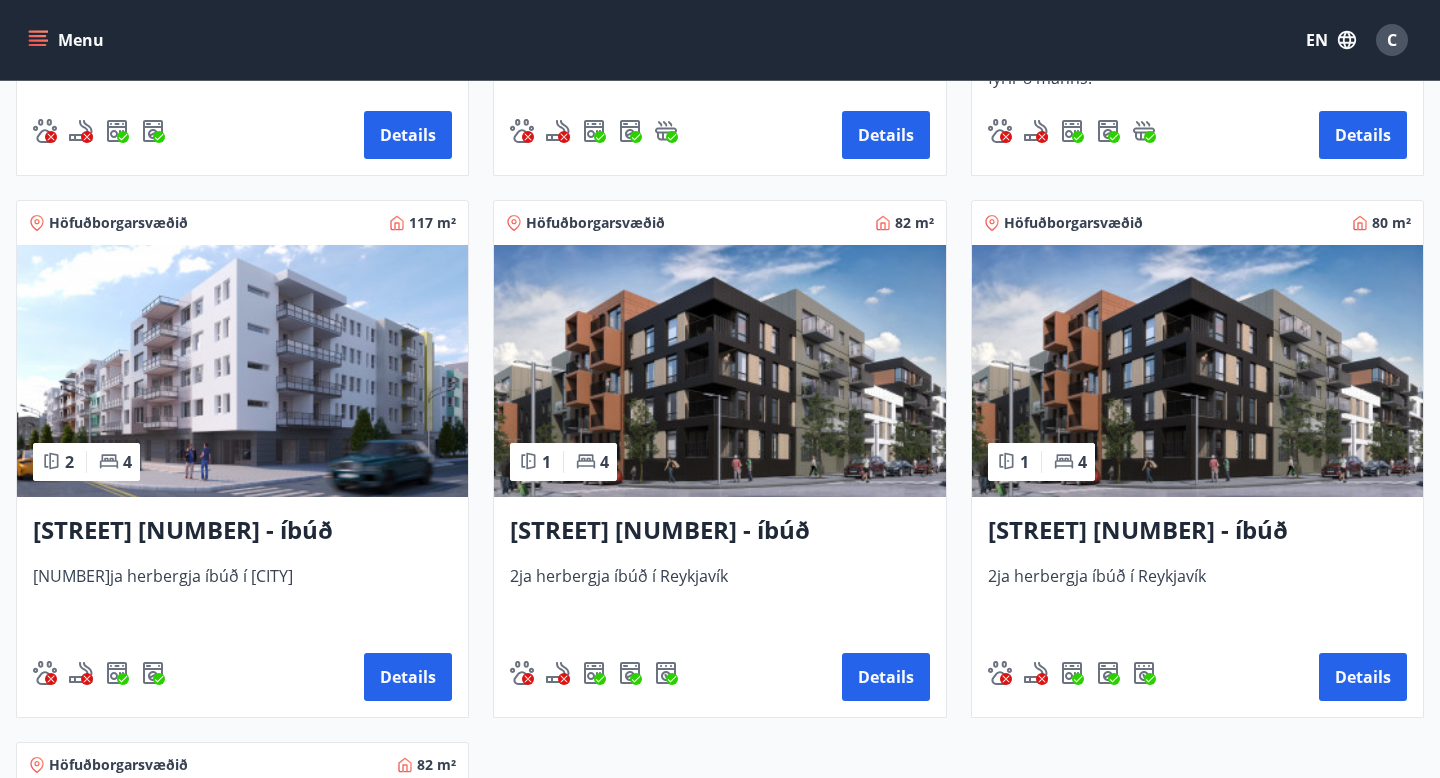 click at bounding box center [719, 371] 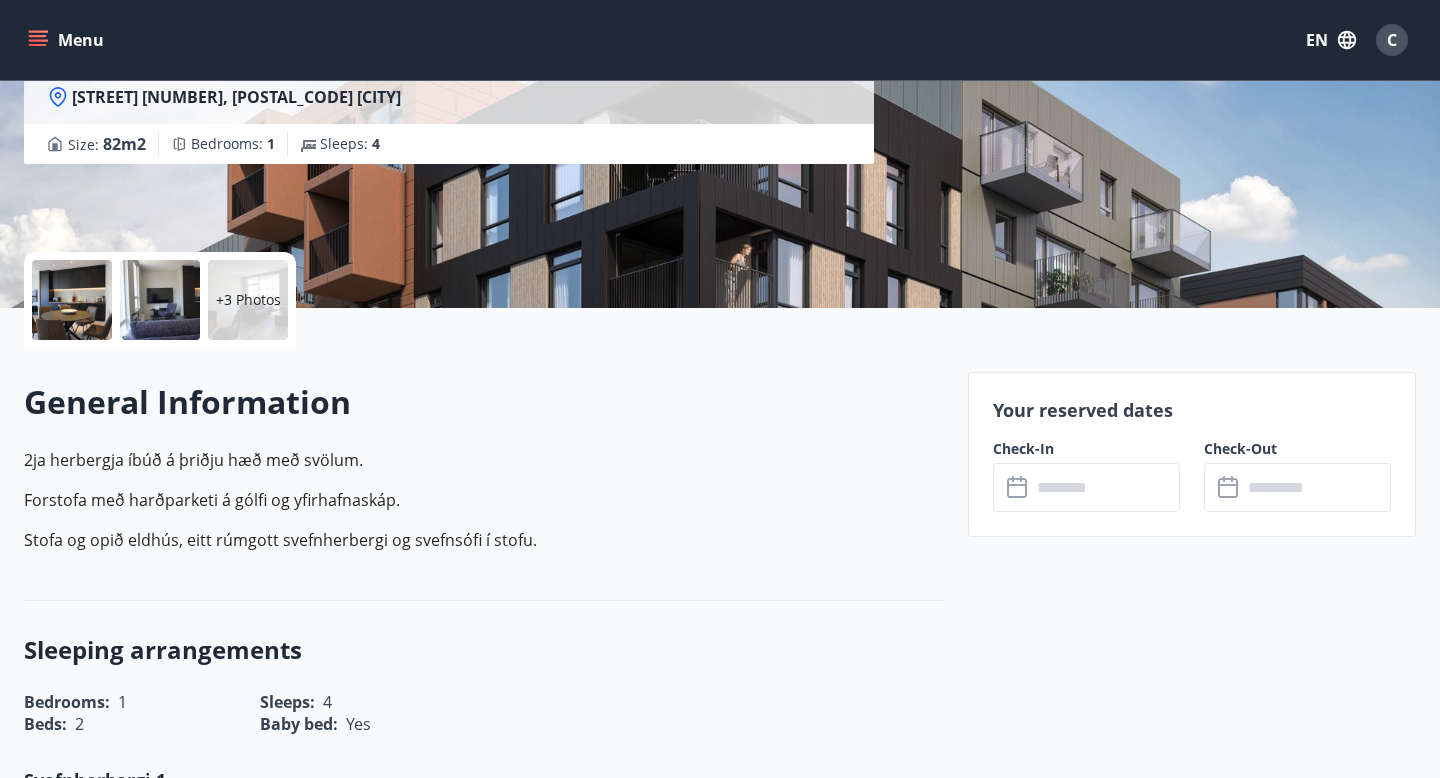 scroll, scrollTop: 312, scrollLeft: 0, axis: vertical 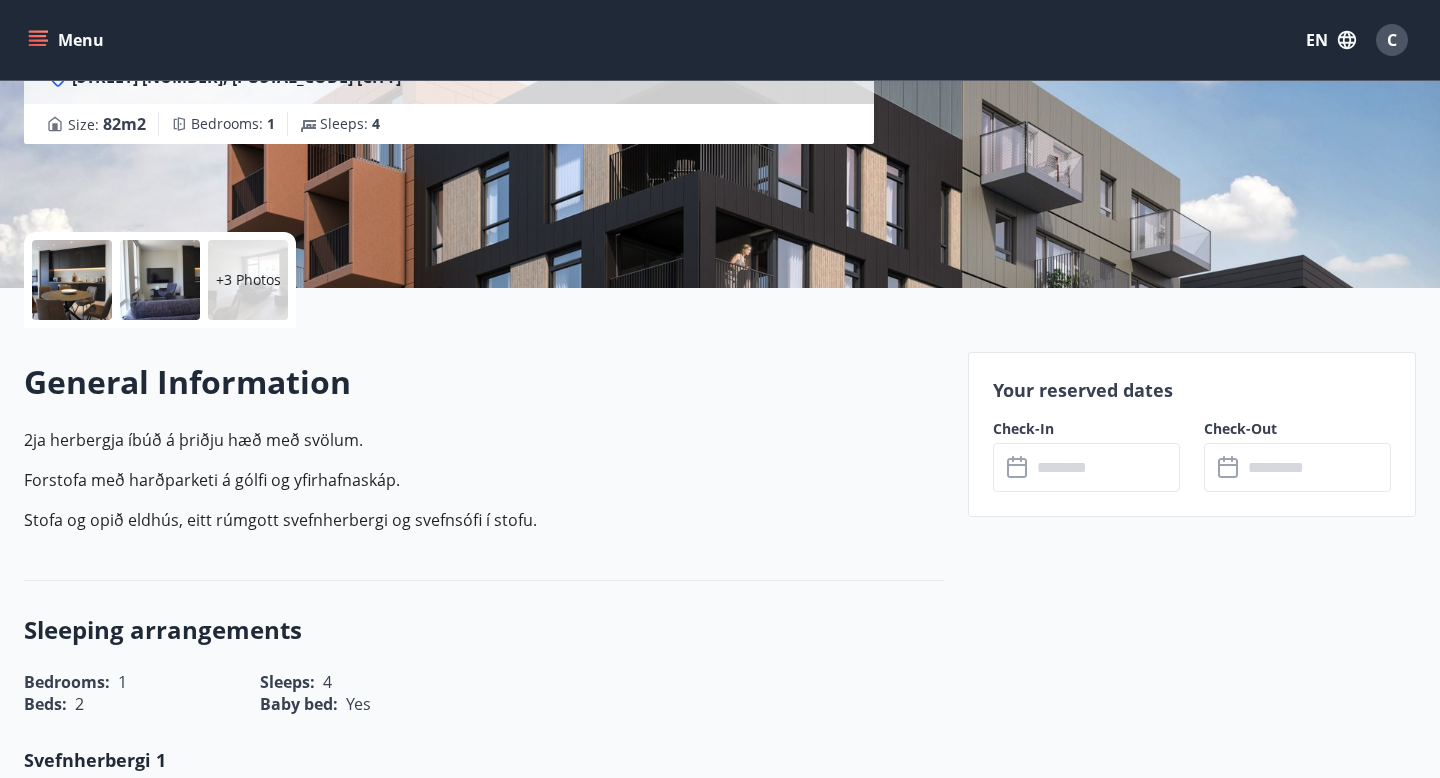 click 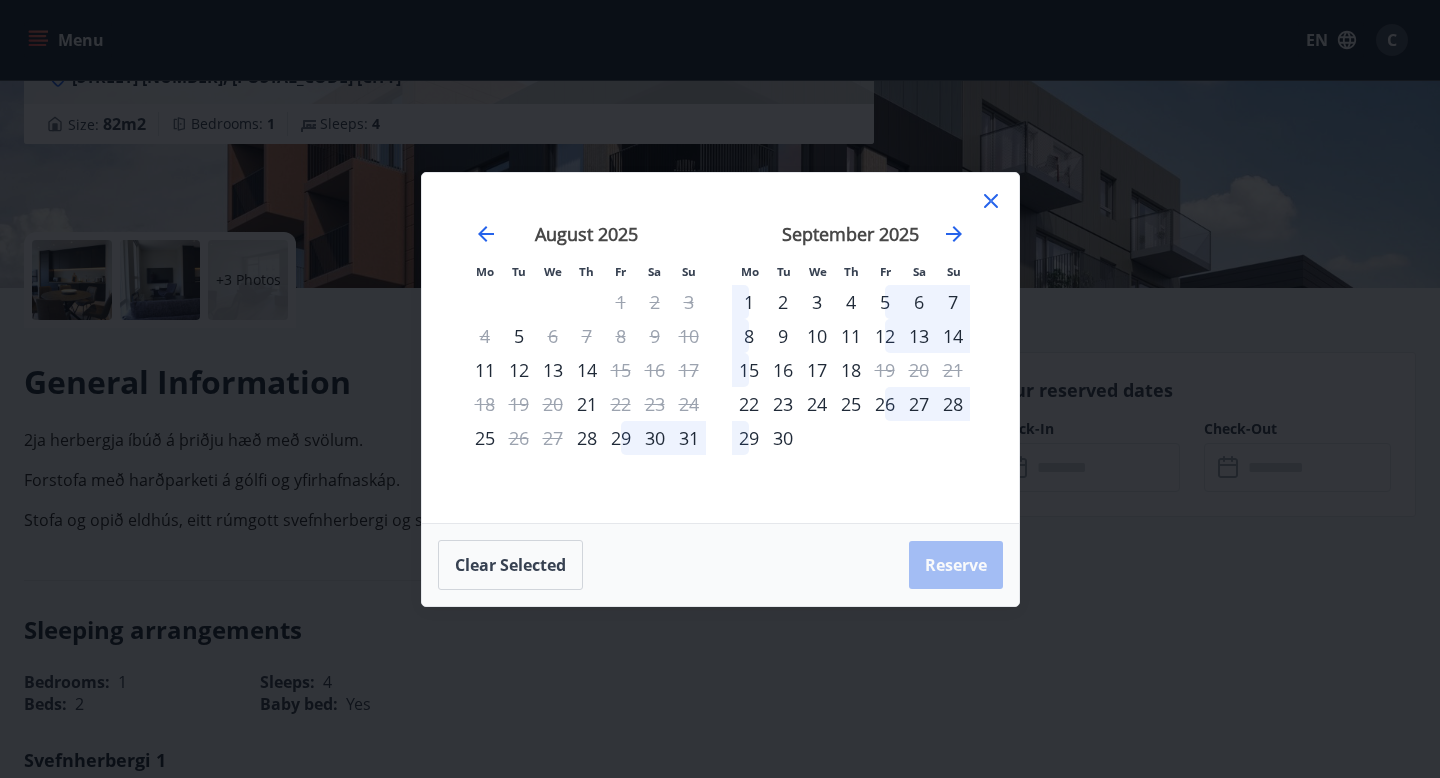 click on "[DAY] [MONTH] - [DAY] [MONTH] [YEAR] 1 2 3 4 5 6 7 8 9 10 11 12 13 14 15 16 17 18 19 20 21 22 23 24 25 26 27 28 29 30 31 [MONTH] [YEAR] 1 2 3 4 5 6 7 8 9 10 11 12 13 14 15 16 17 18 19 20 21 22 23 24 25 26 27 28 29 30 31 [MONTH] [YEAR] 1 2 3 4 5 6 7 8 9 10 11 12 13 14 15 16 17 18 19 20 21 22 23 24 25 26 27 28 29 30 [MONTH] [YEAR] 1 2 3 4 5 6 7 8 9 10 11 12 13 14 15 16 17 18 19 20 21 22 23 24 25 26 27 28 29 30 31" at bounding box center (720, 348) 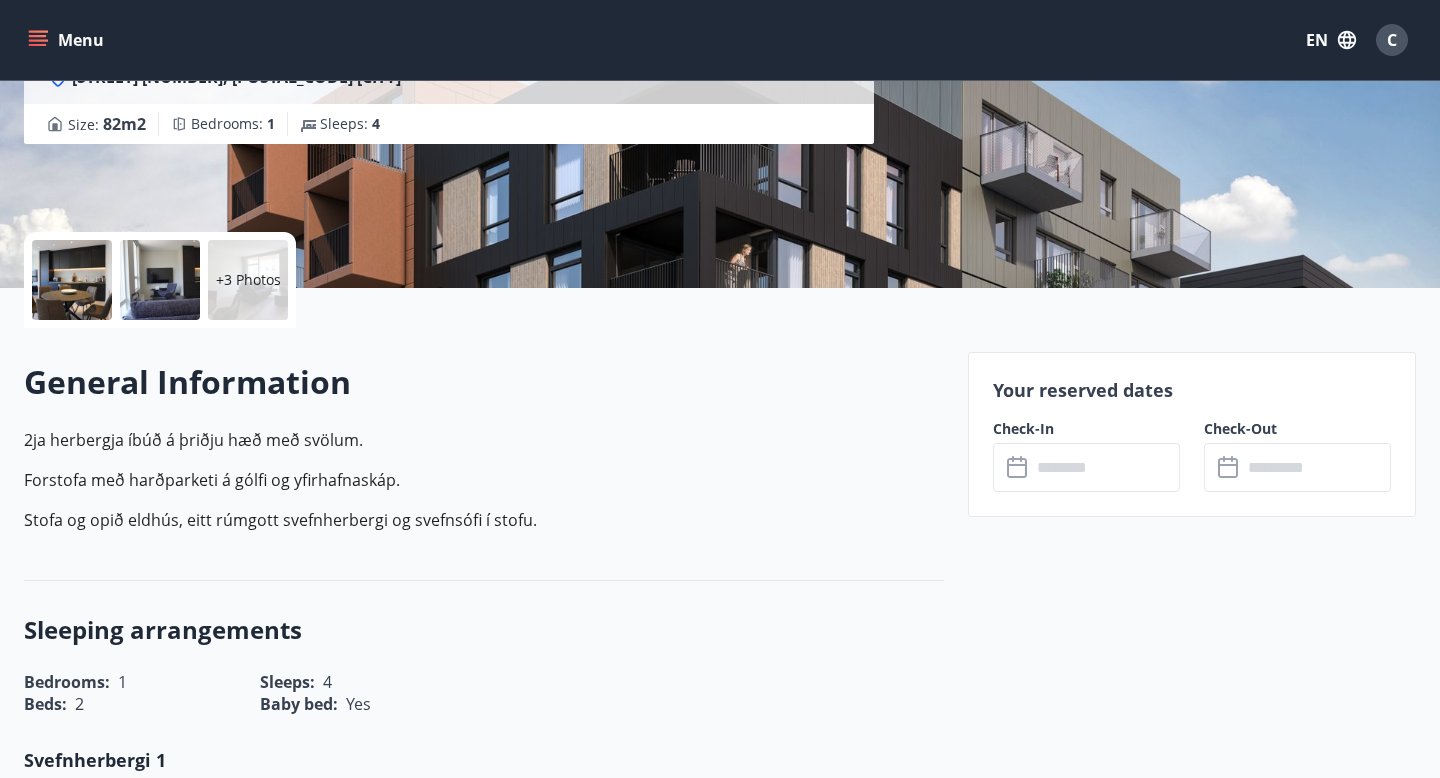 click on "Menu" at bounding box center [68, 40] 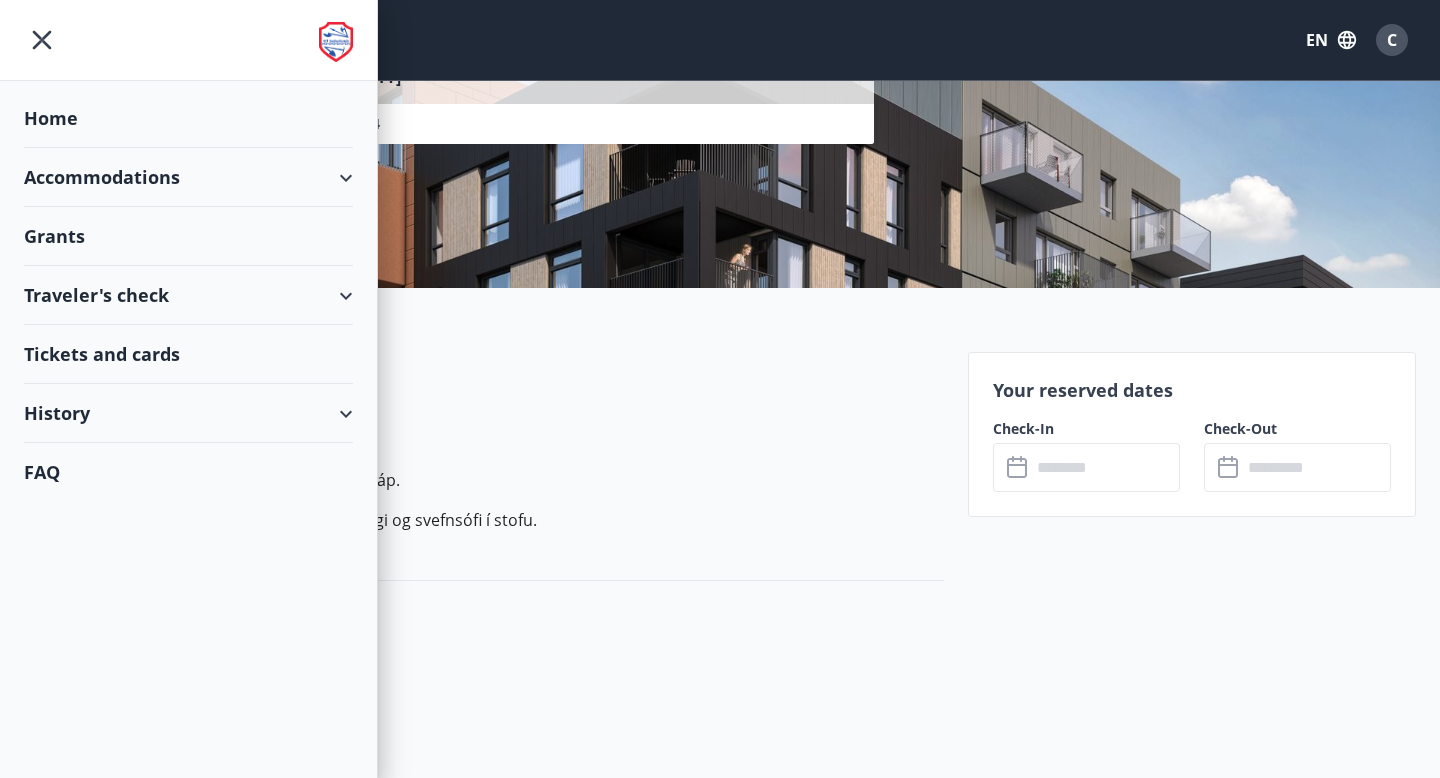 click on "Accommodations" at bounding box center (188, 177) 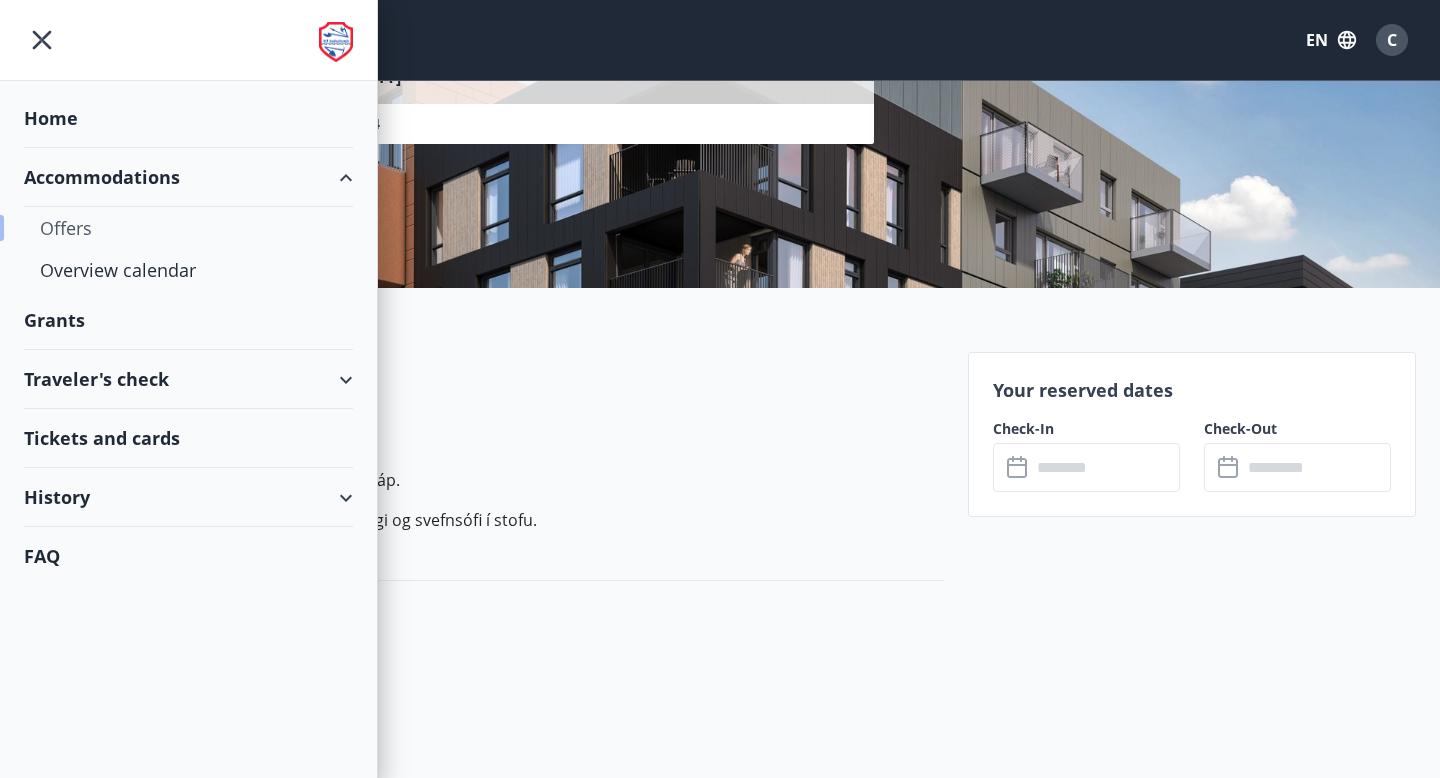 click on "Offers" at bounding box center (188, 228) 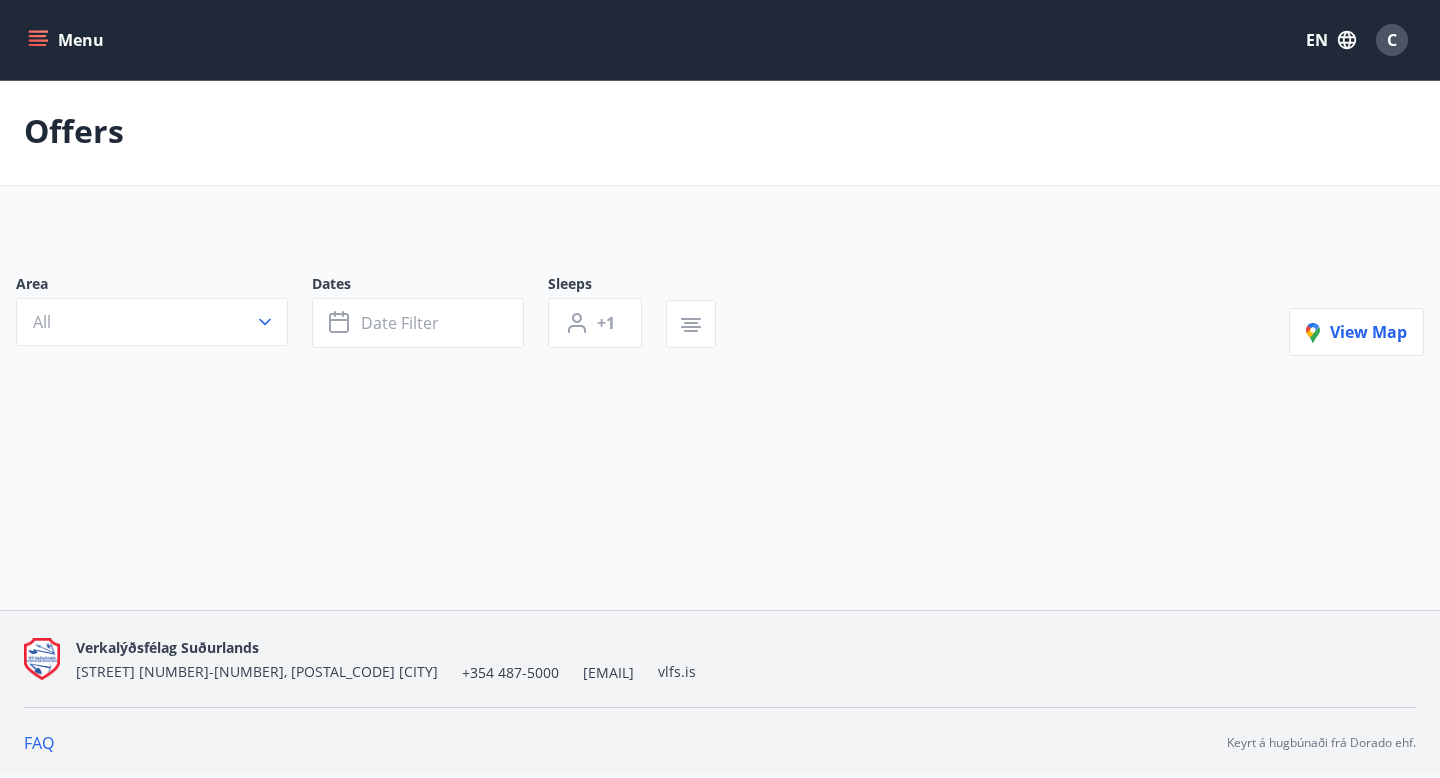 scroll, scrollTop: 0, scrollLeft: 0, axis: both 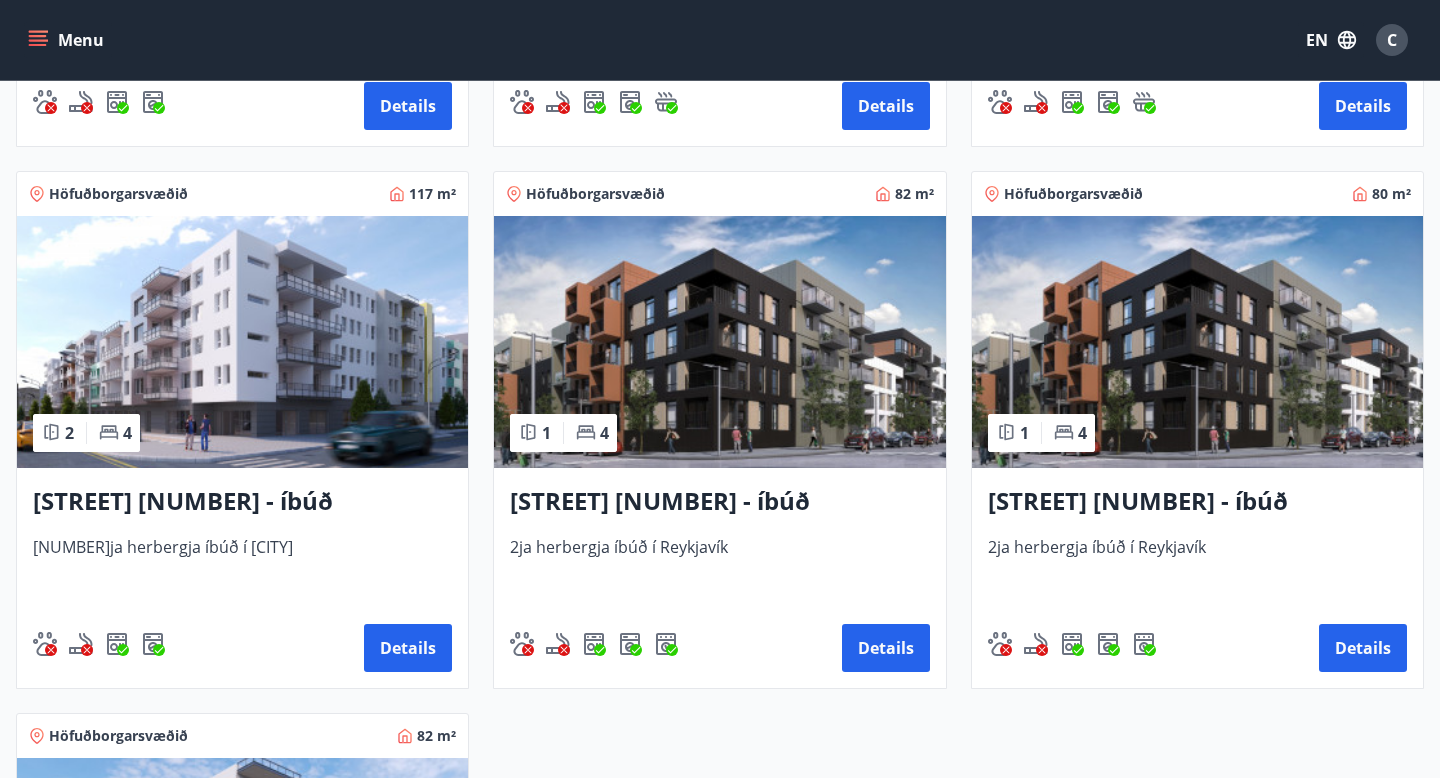 click at bounding box center (1197, 342) 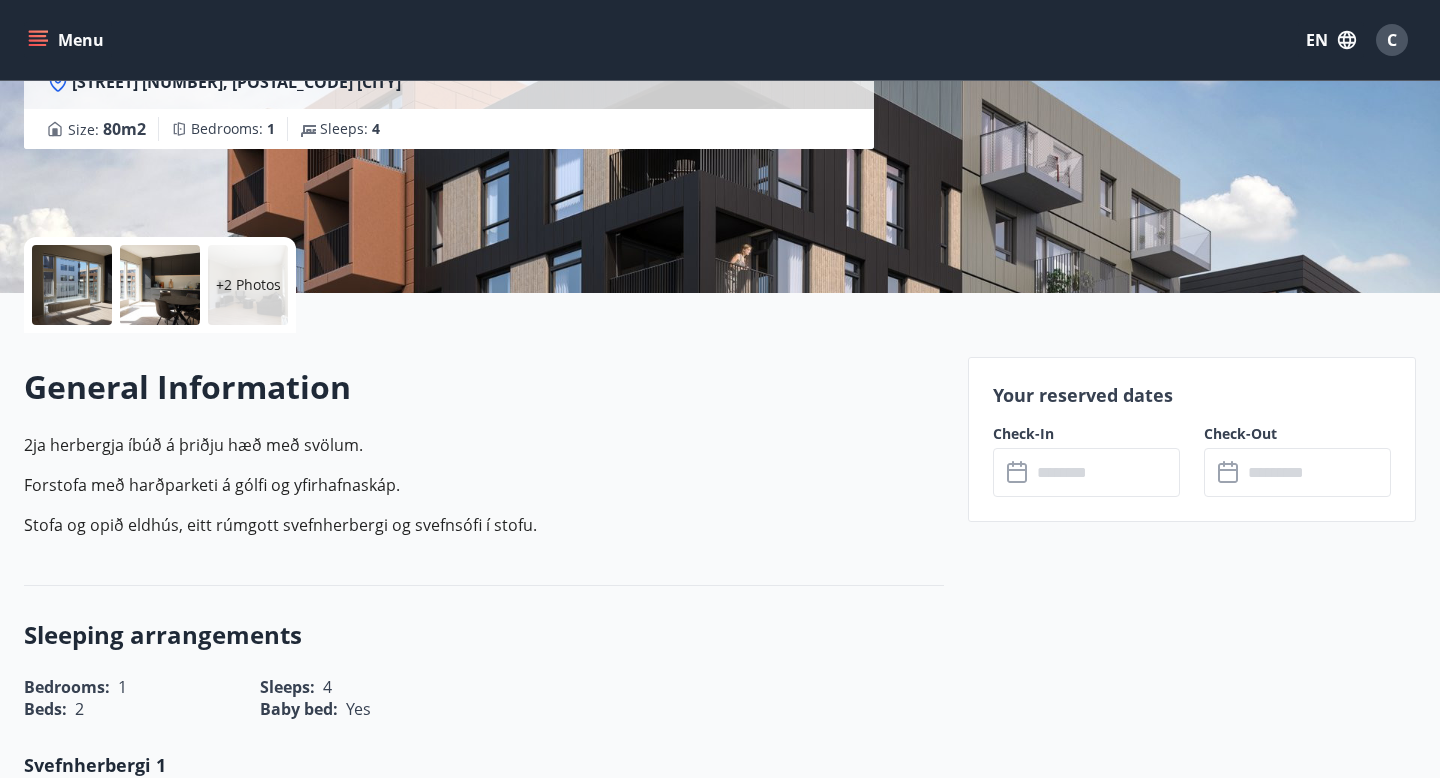 scroll, scrollTop: 430, scrollLeft: 0, axis: vertical 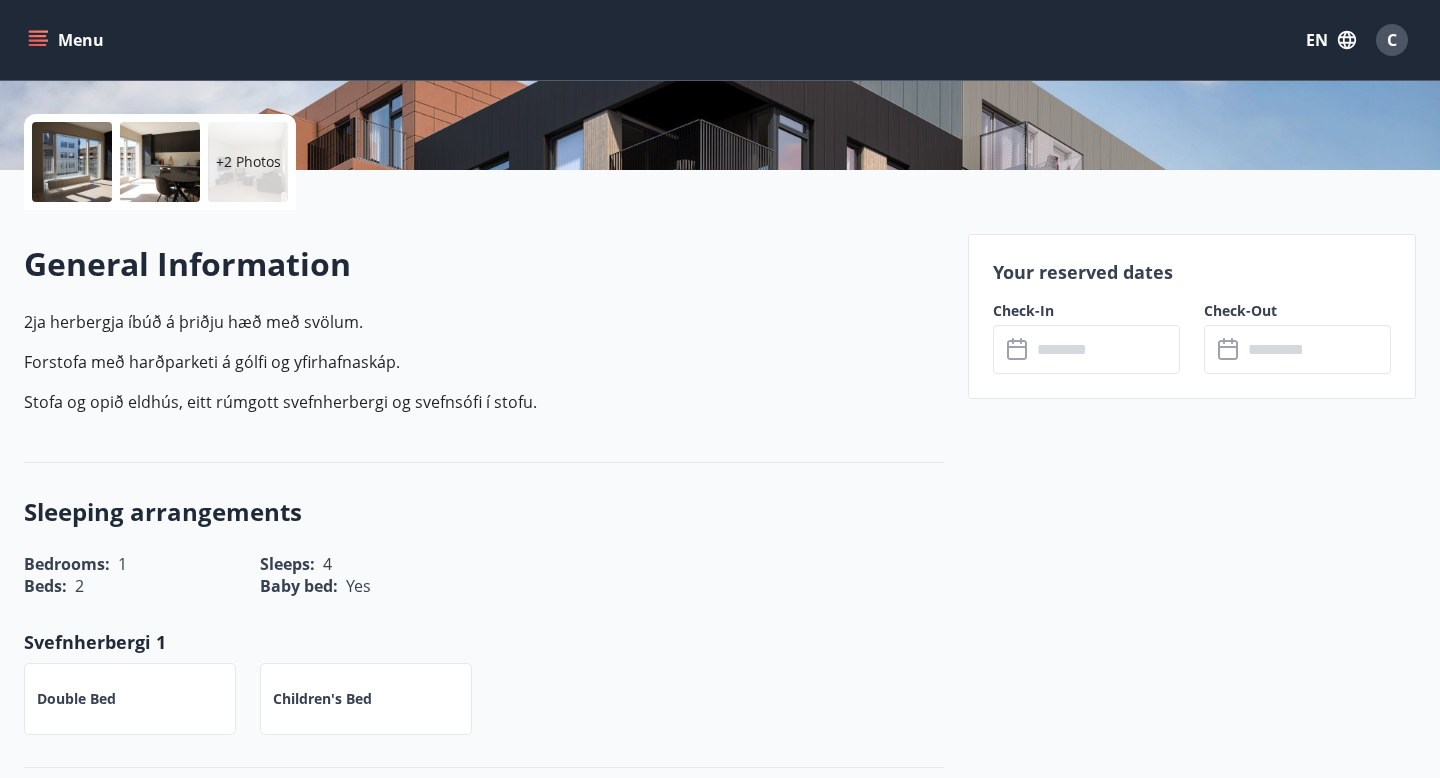 click at bounding box center [1105, 349] 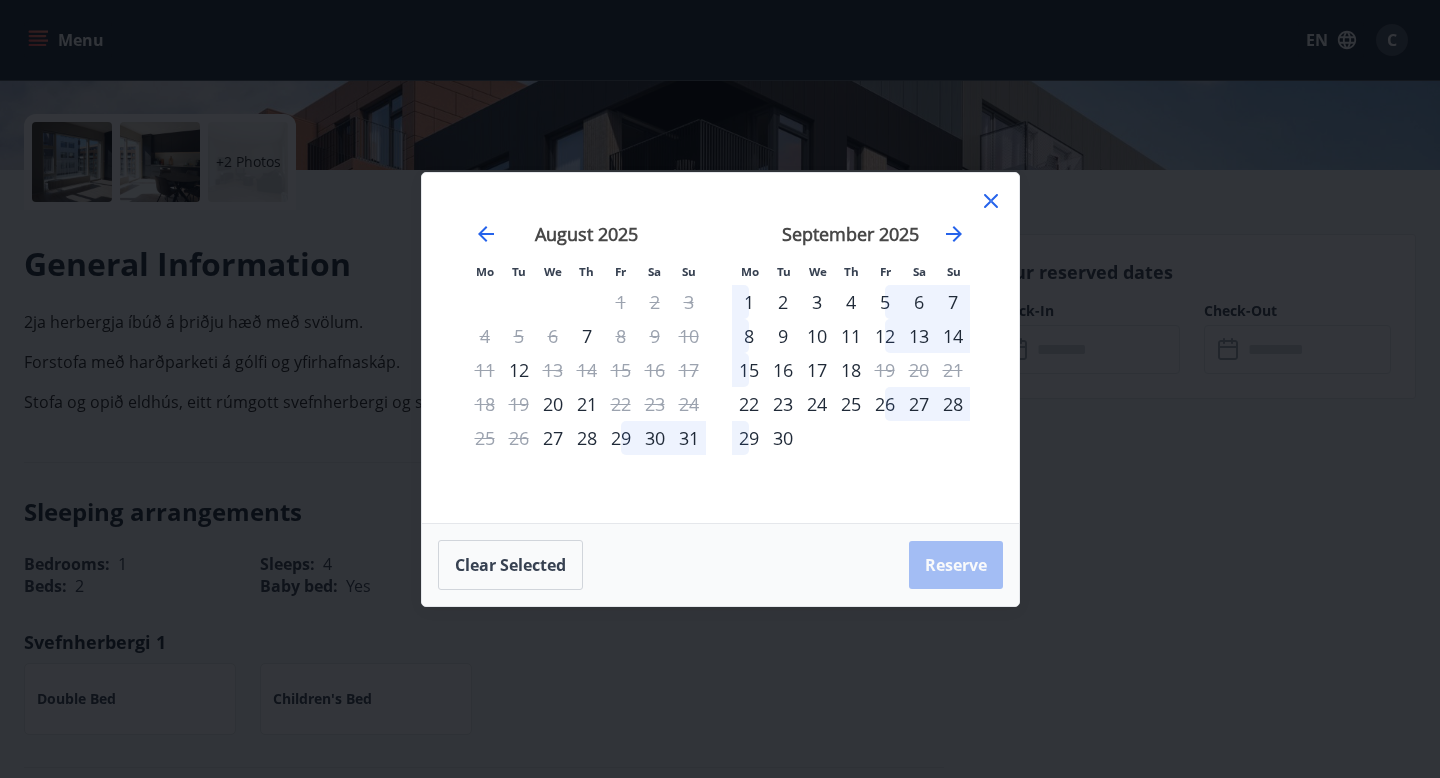 click on "6" at bounding box center (553, 336) 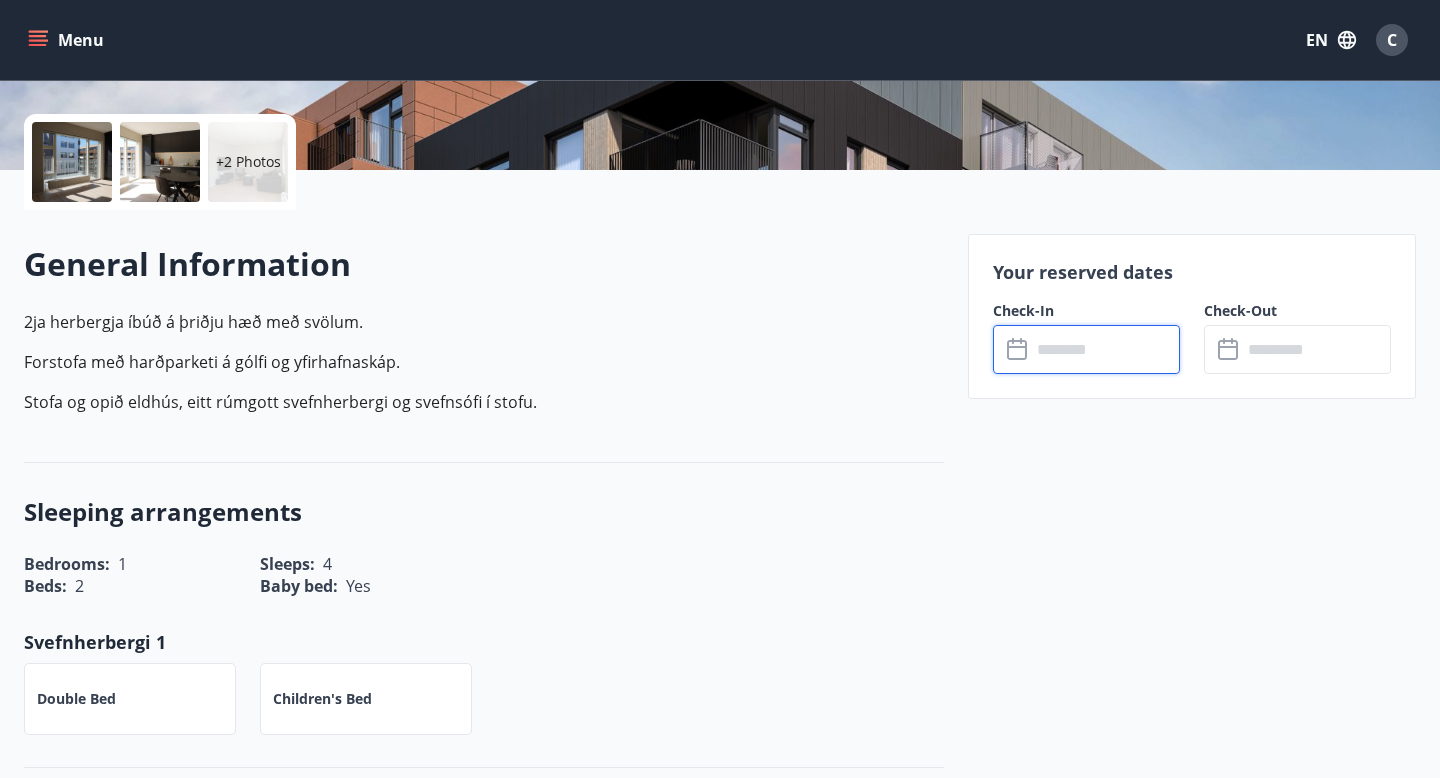 click on "Menu" at bounding box center [68, 40] 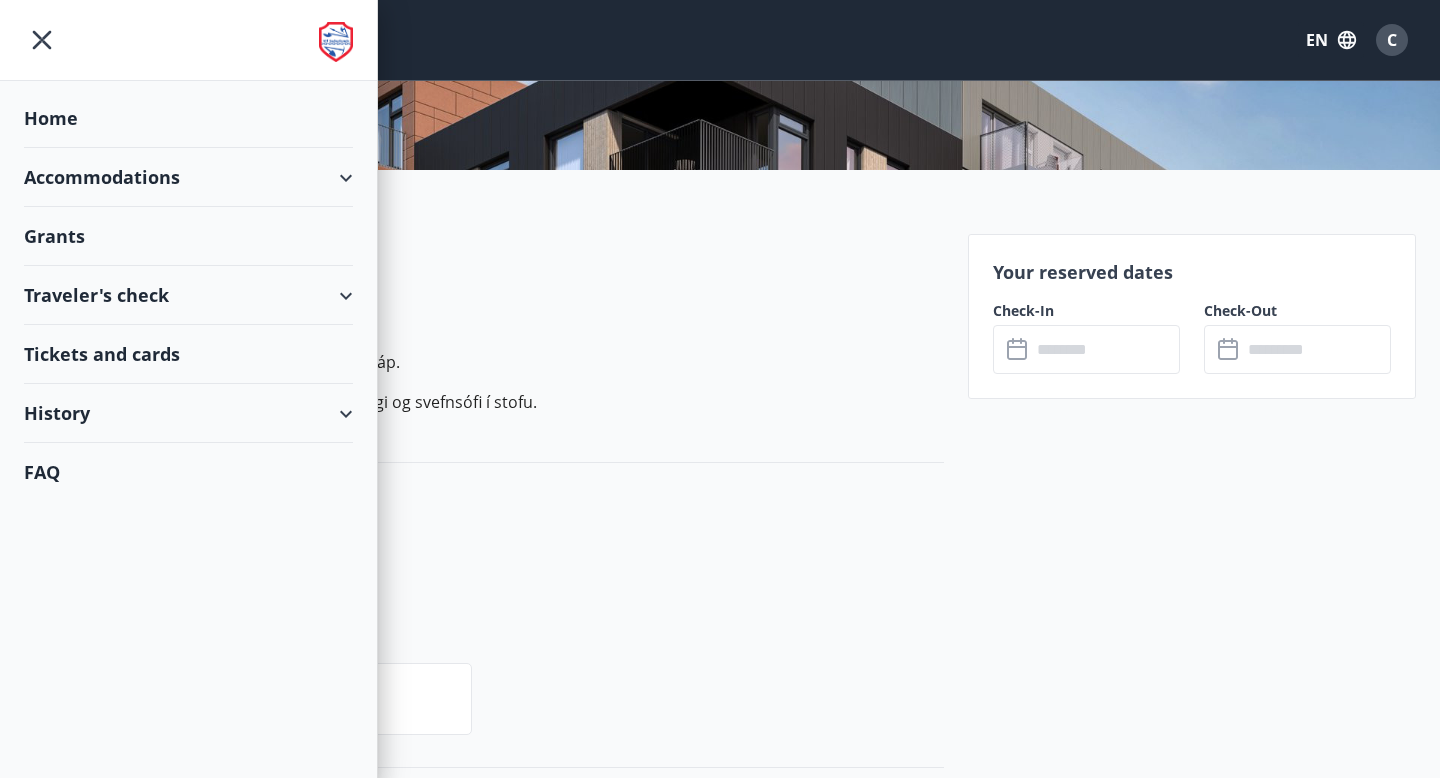 click on "Accommodations" at bounding box center [188, 177] 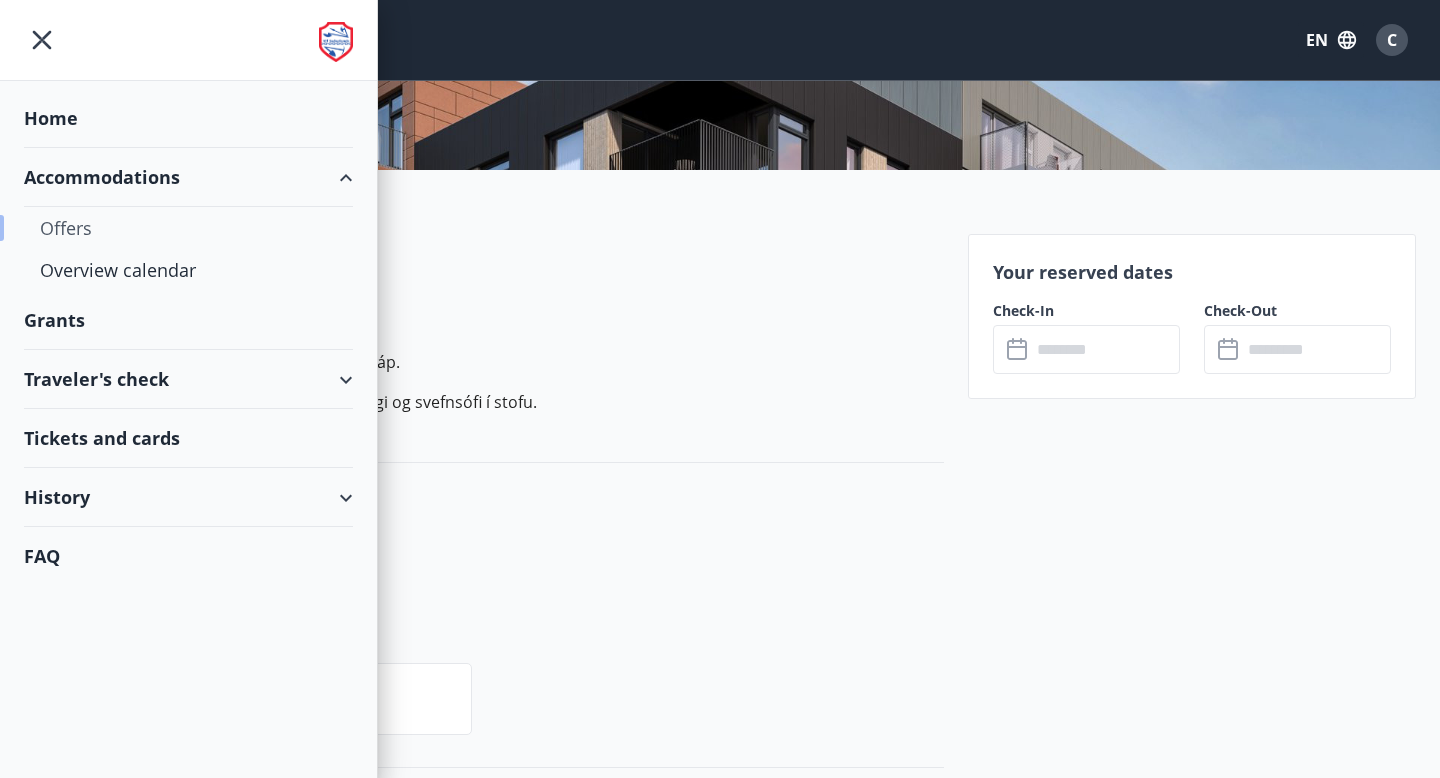 click on "Offers" at bounding box center (188, 228) 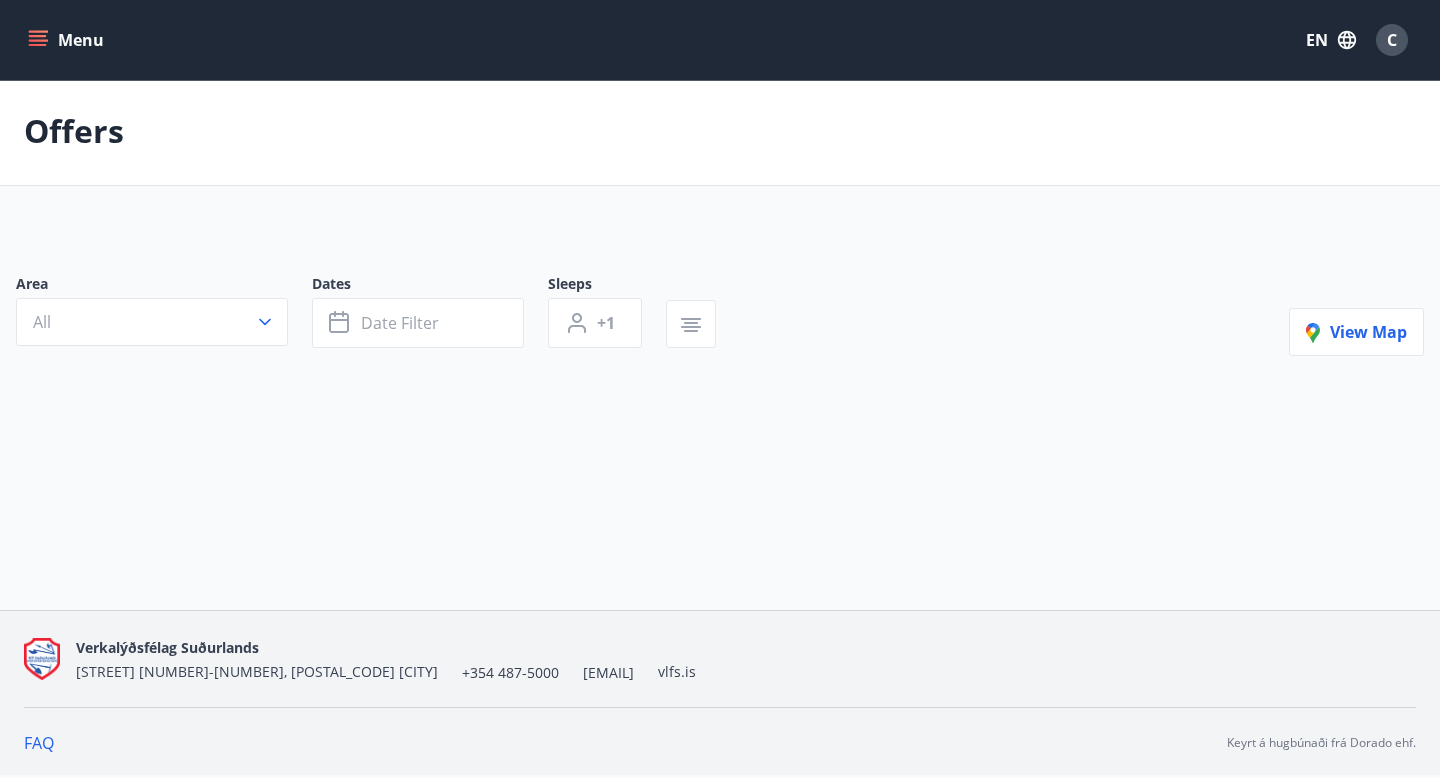 scroll, scrollTop: 0, scrollLeft: 0, axis: both 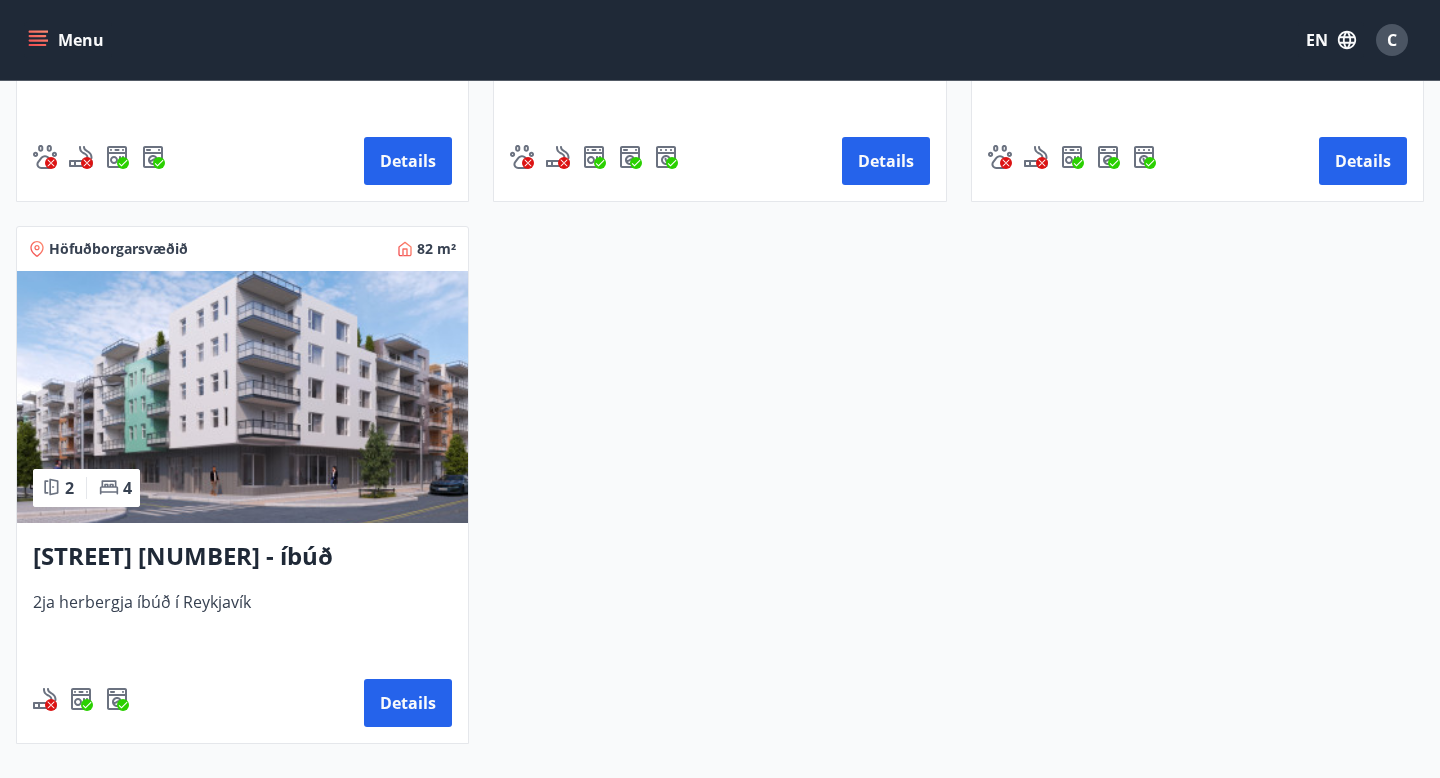 click at bounding box center (242, 397) 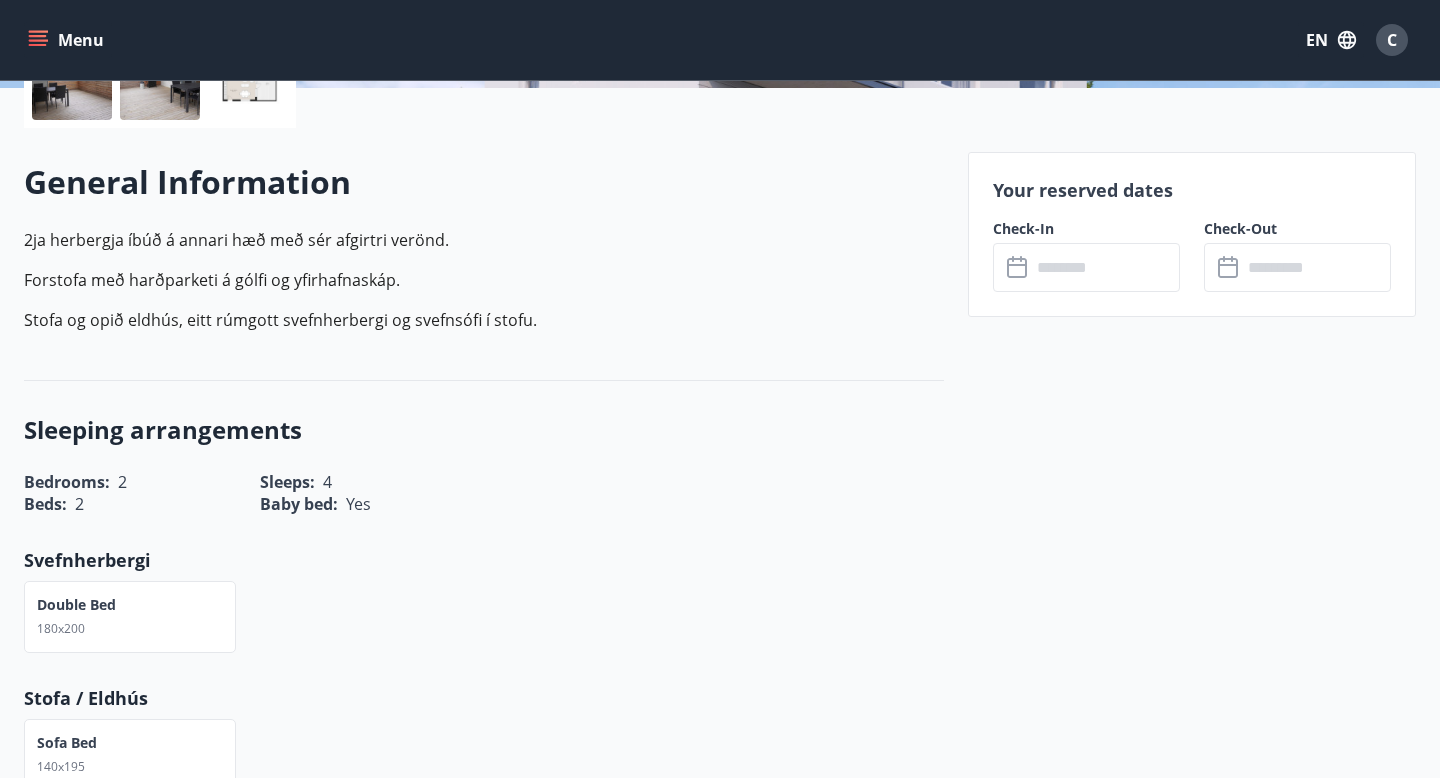 scroll, scrollTop: 530, scrollLeft: 0, axis: vertical 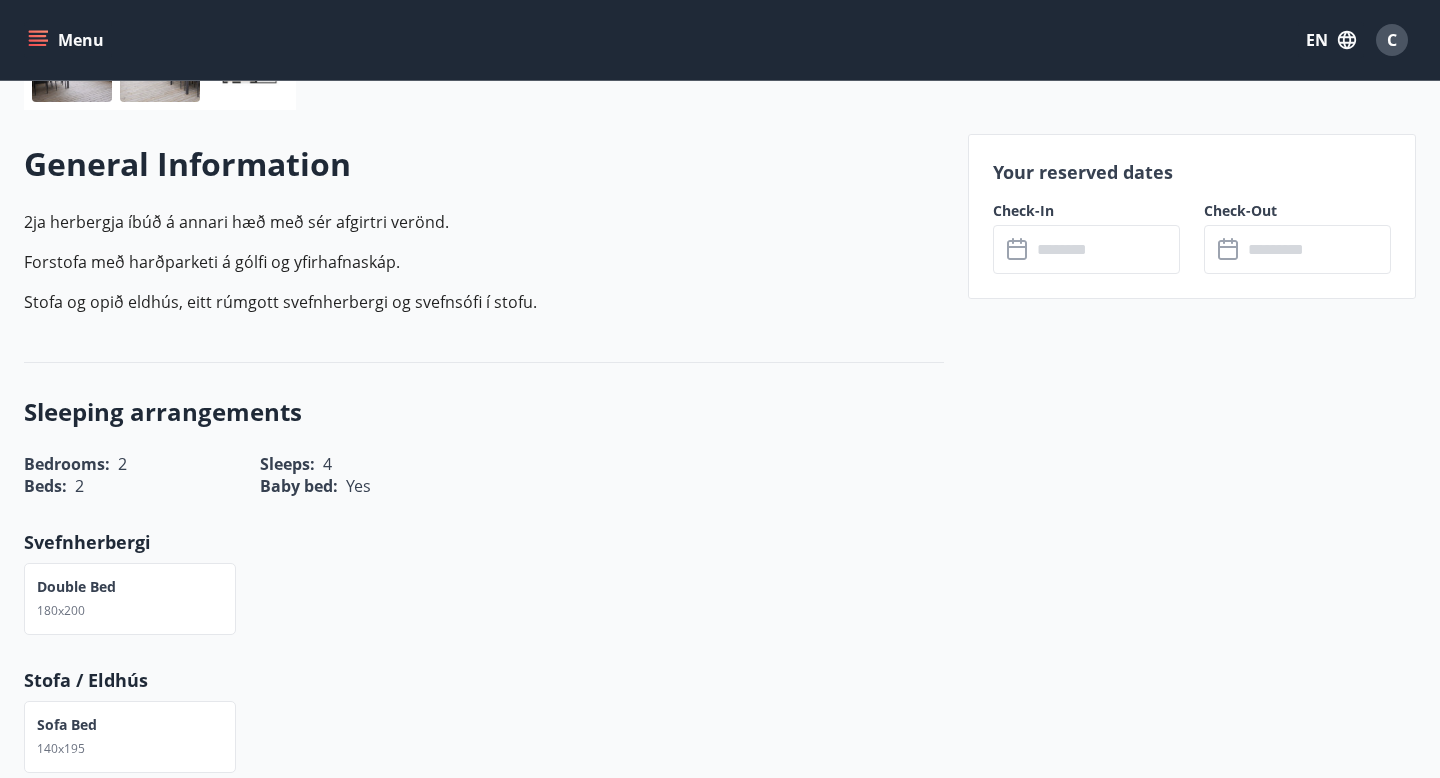 click at bounding box center (1105, 249) 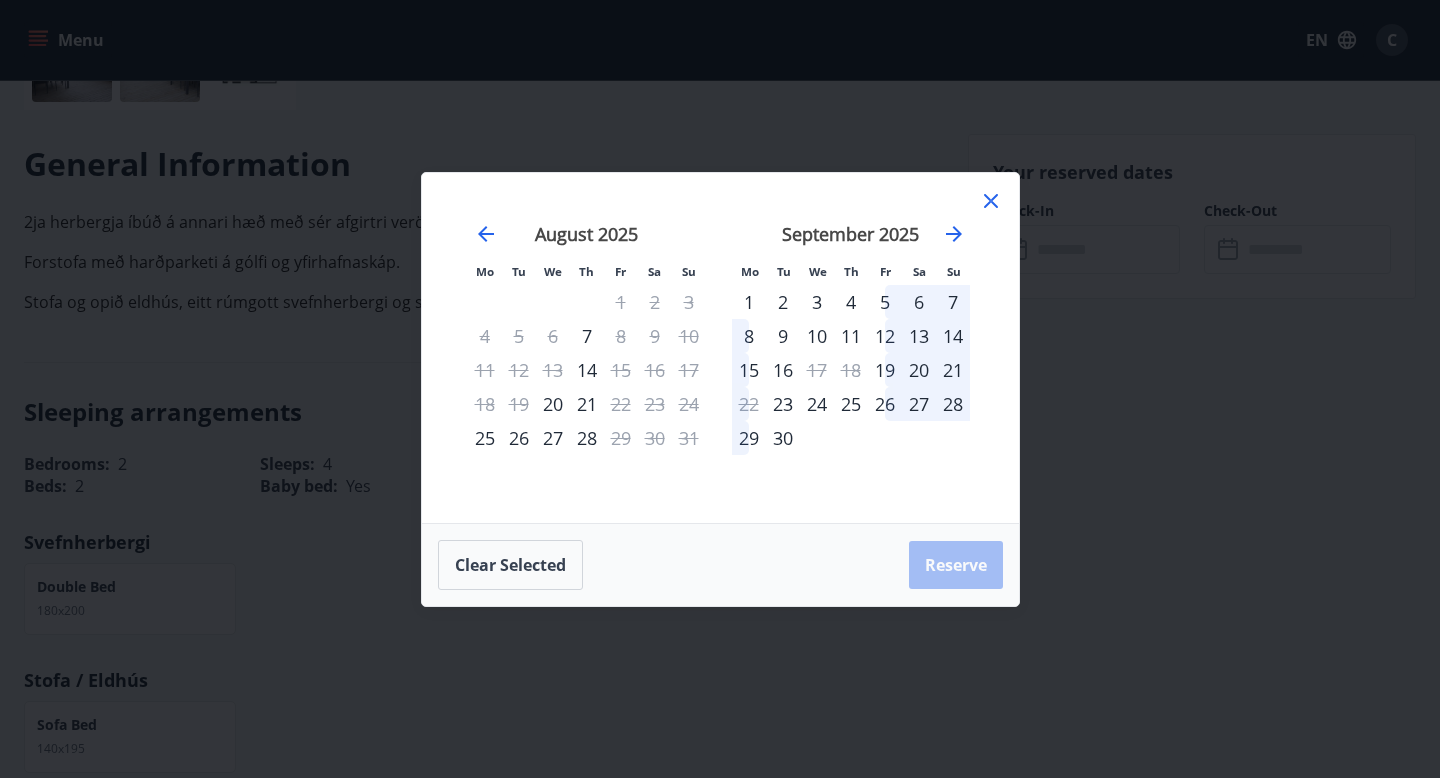 click on "6" at bounding box center [553, 336] 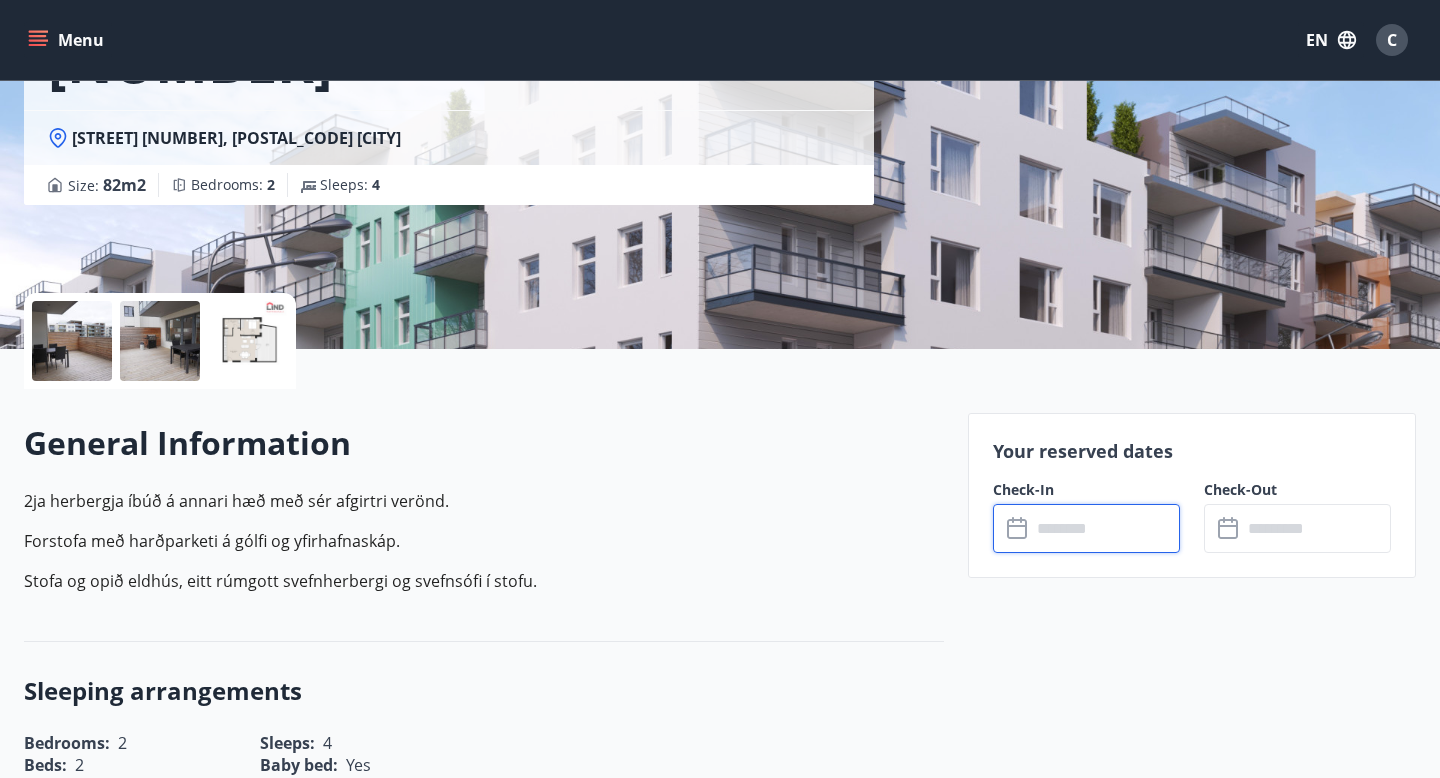 scroll, scrollTop: 0, scrollLeft: 0, axis: both 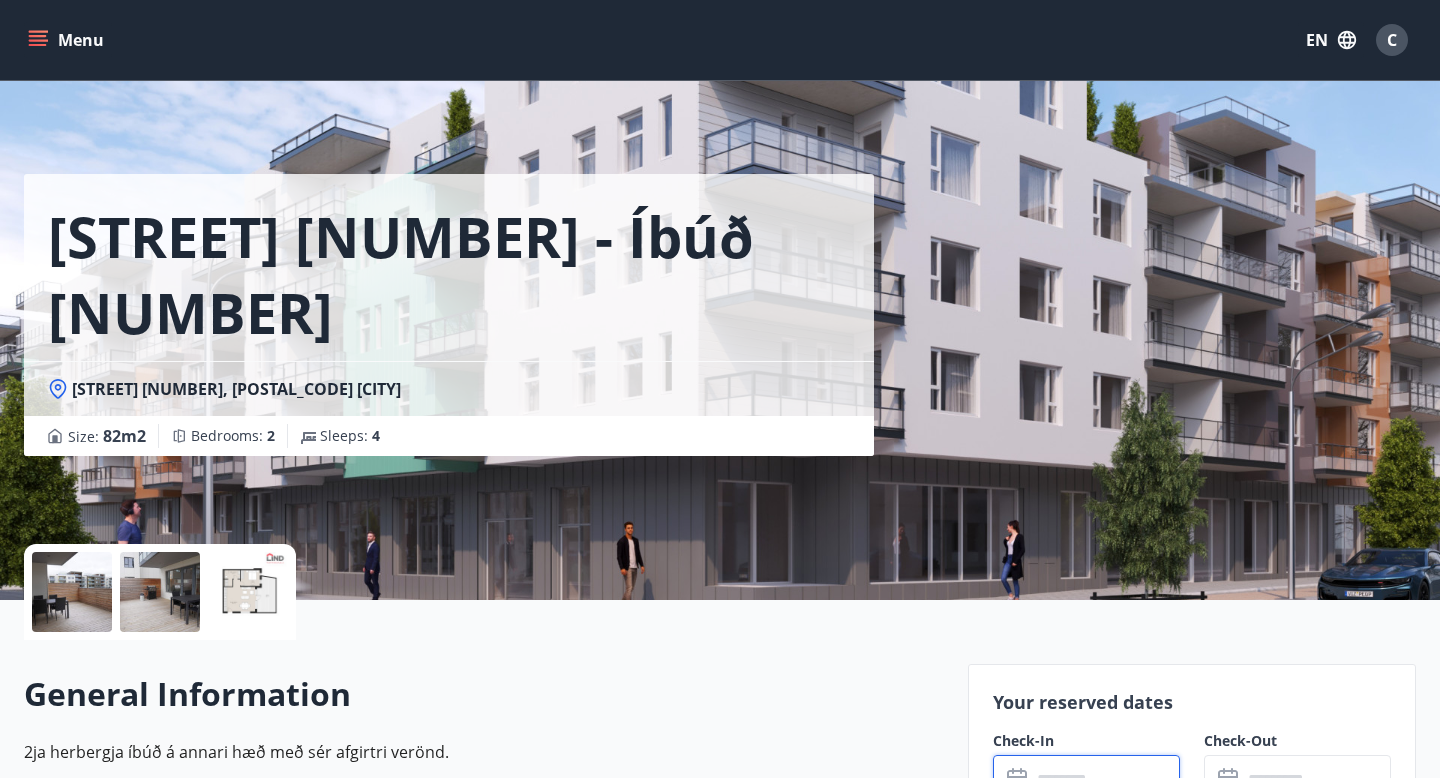 click 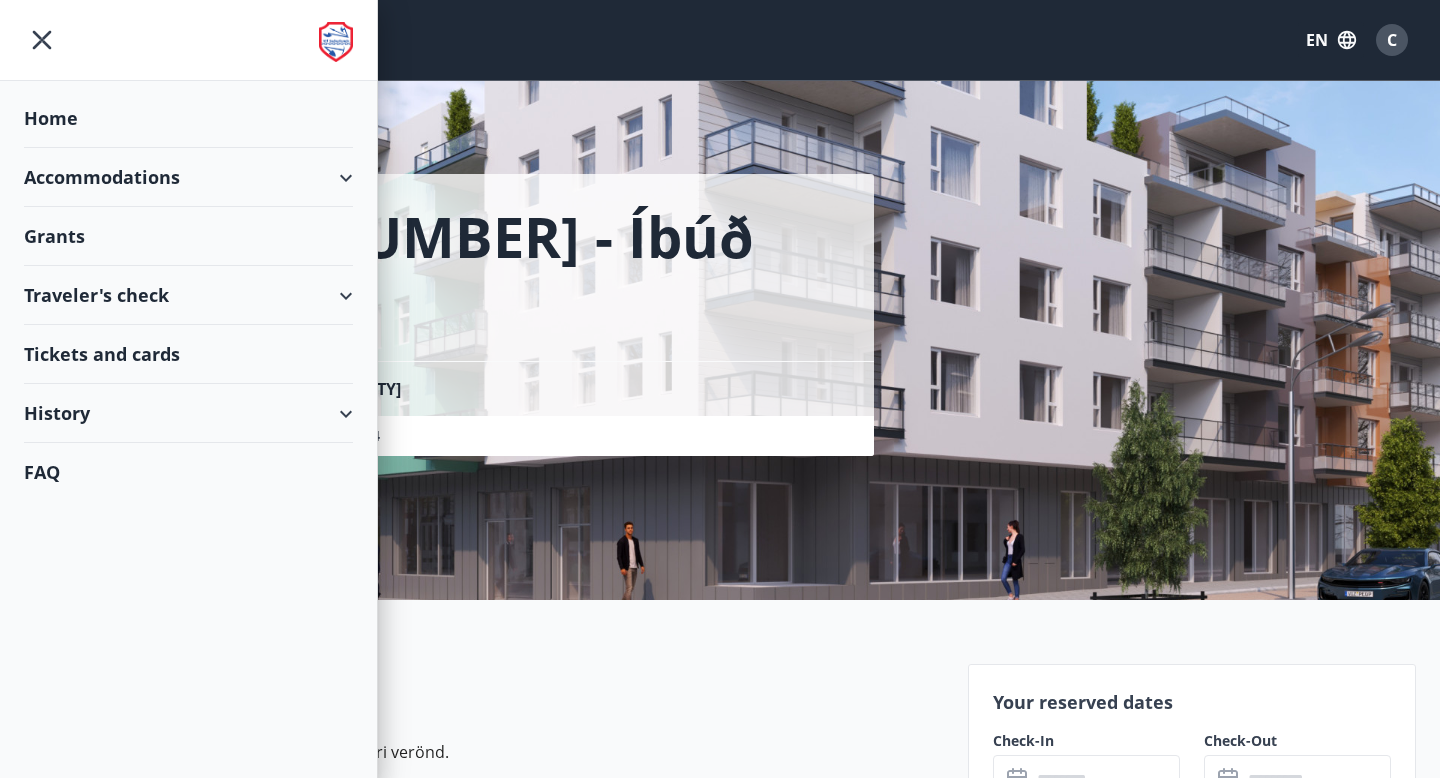 click on "Accommodations" at bounding box center (188, 177) 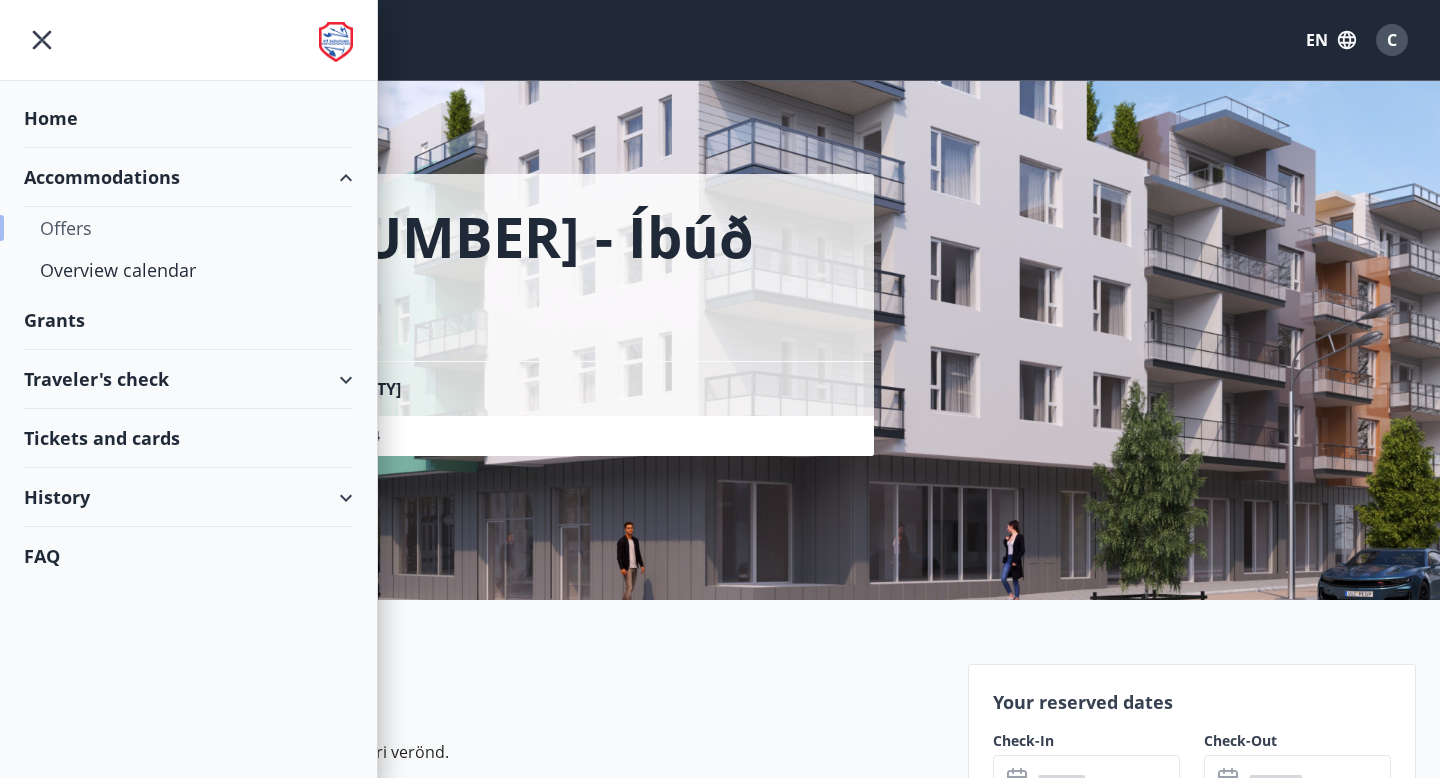 click on "Offers" at bounding box center [188, 228] 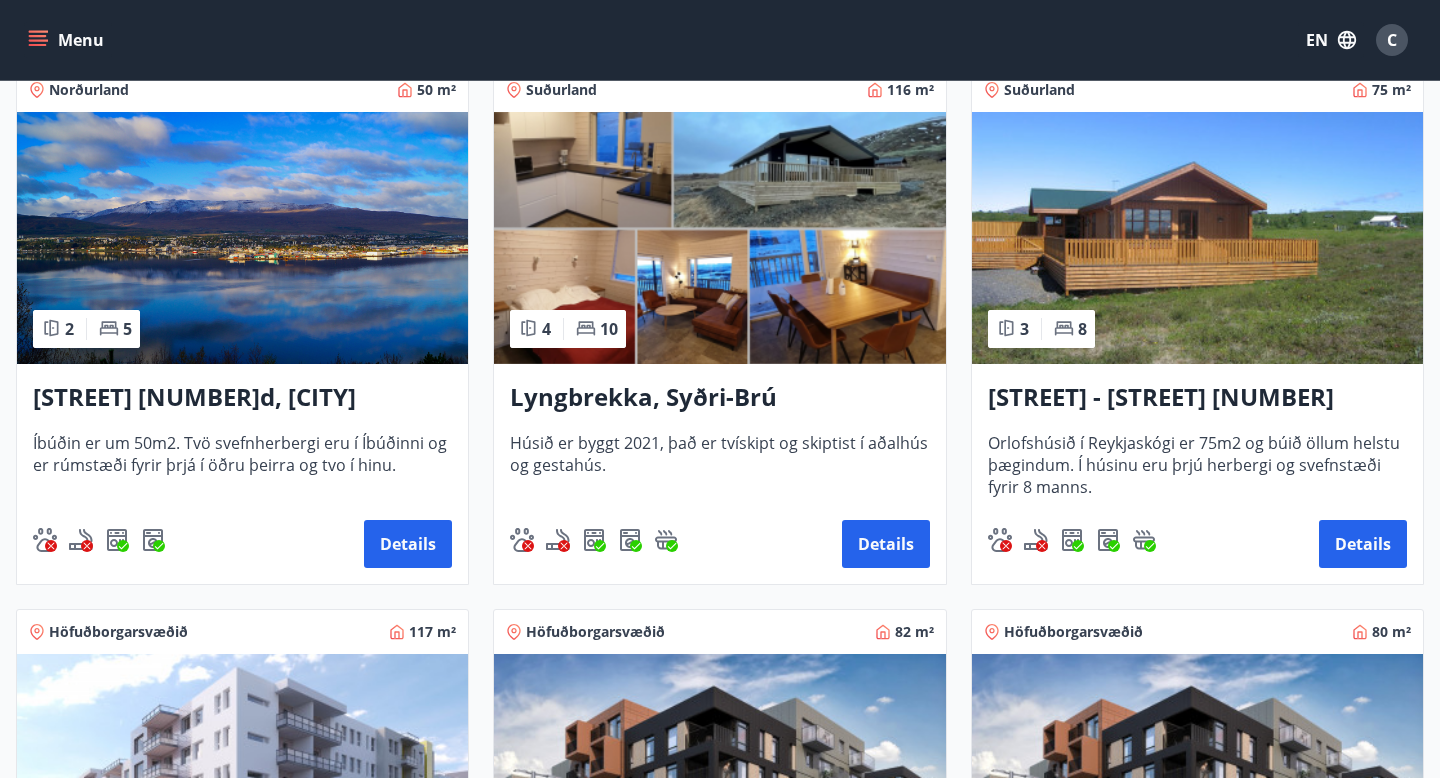 scroll, scrollTop: 391, scrollLeft: 0, axis: vertical 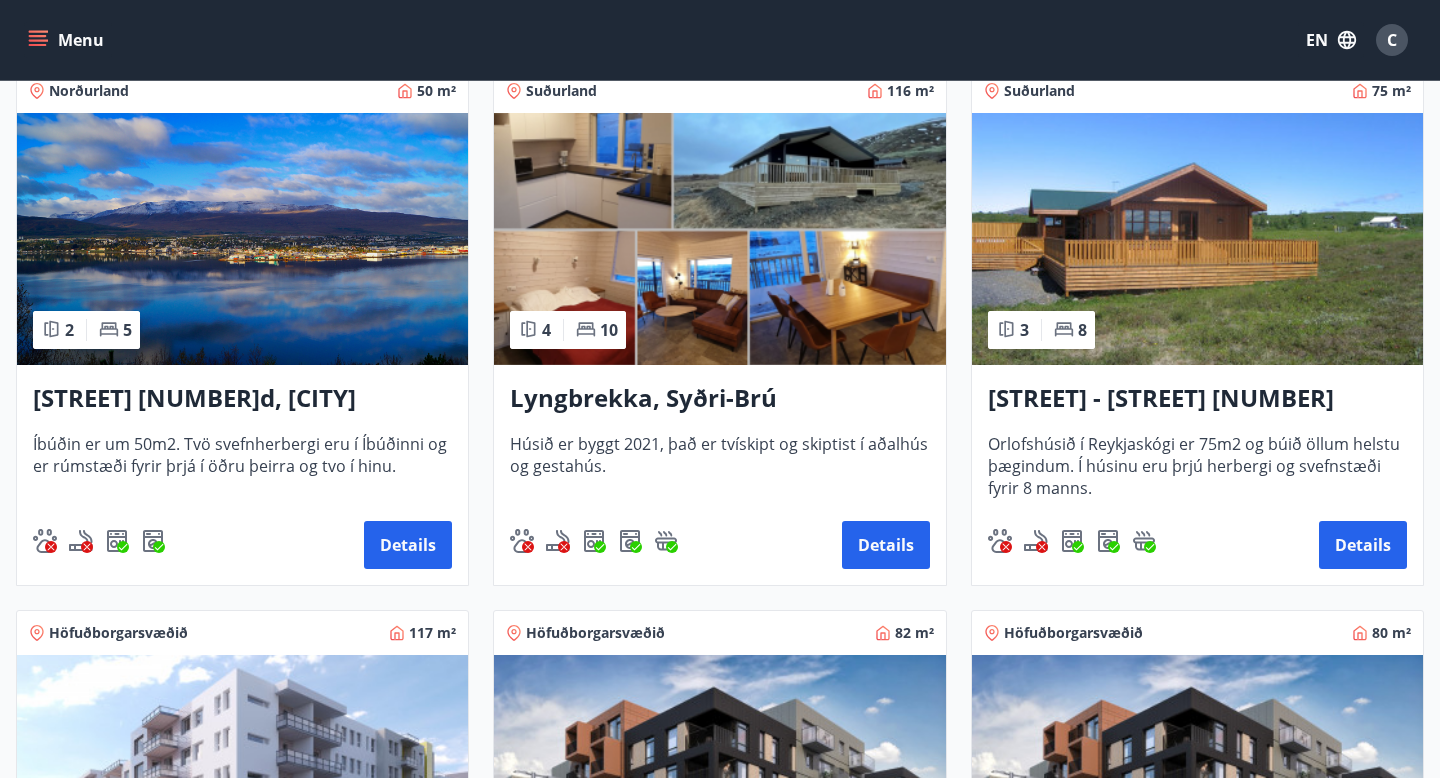 click at bounding box center (1197, 239) 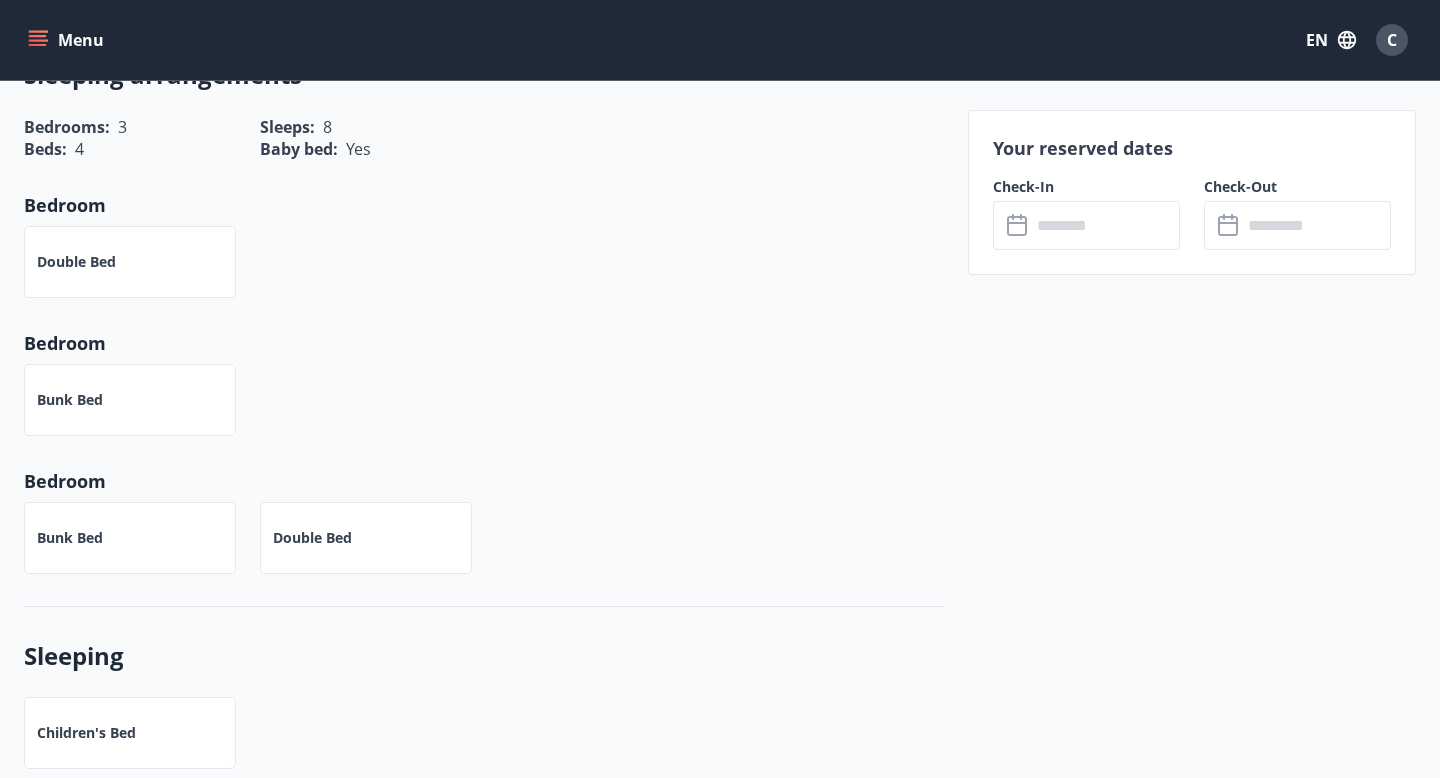 scroll, scrollTop: 1041, scrollLeft: 0, axis: vertical 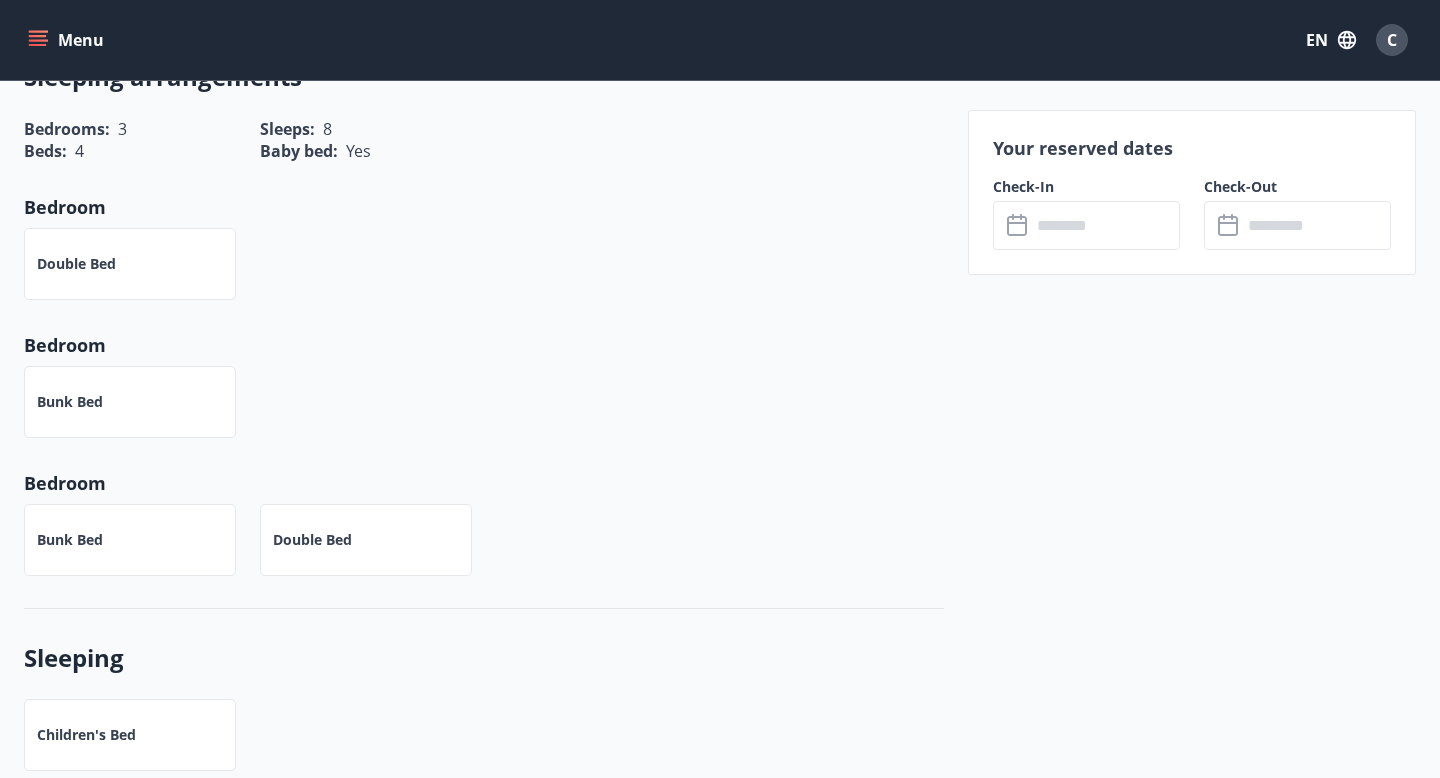 click at bounding box center [1105, 225] 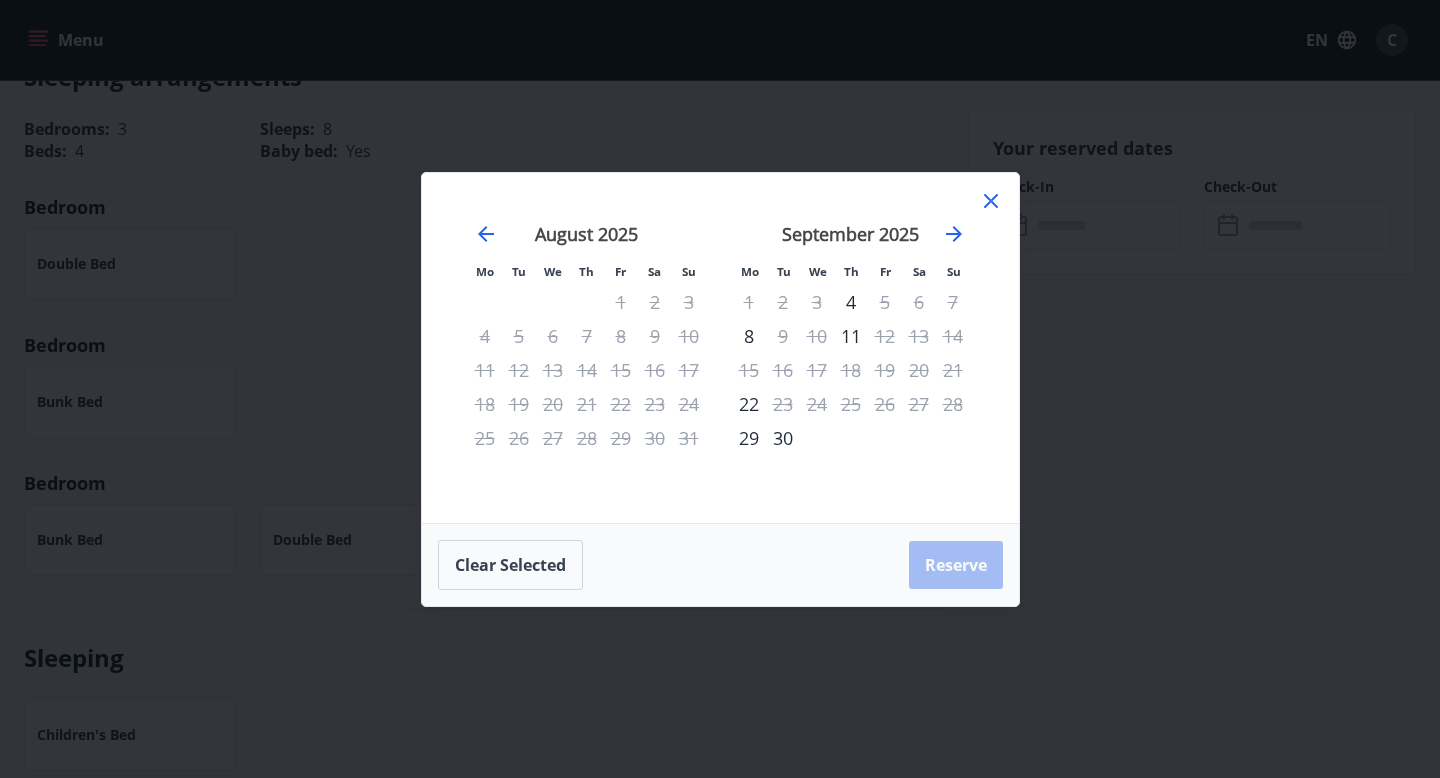 click 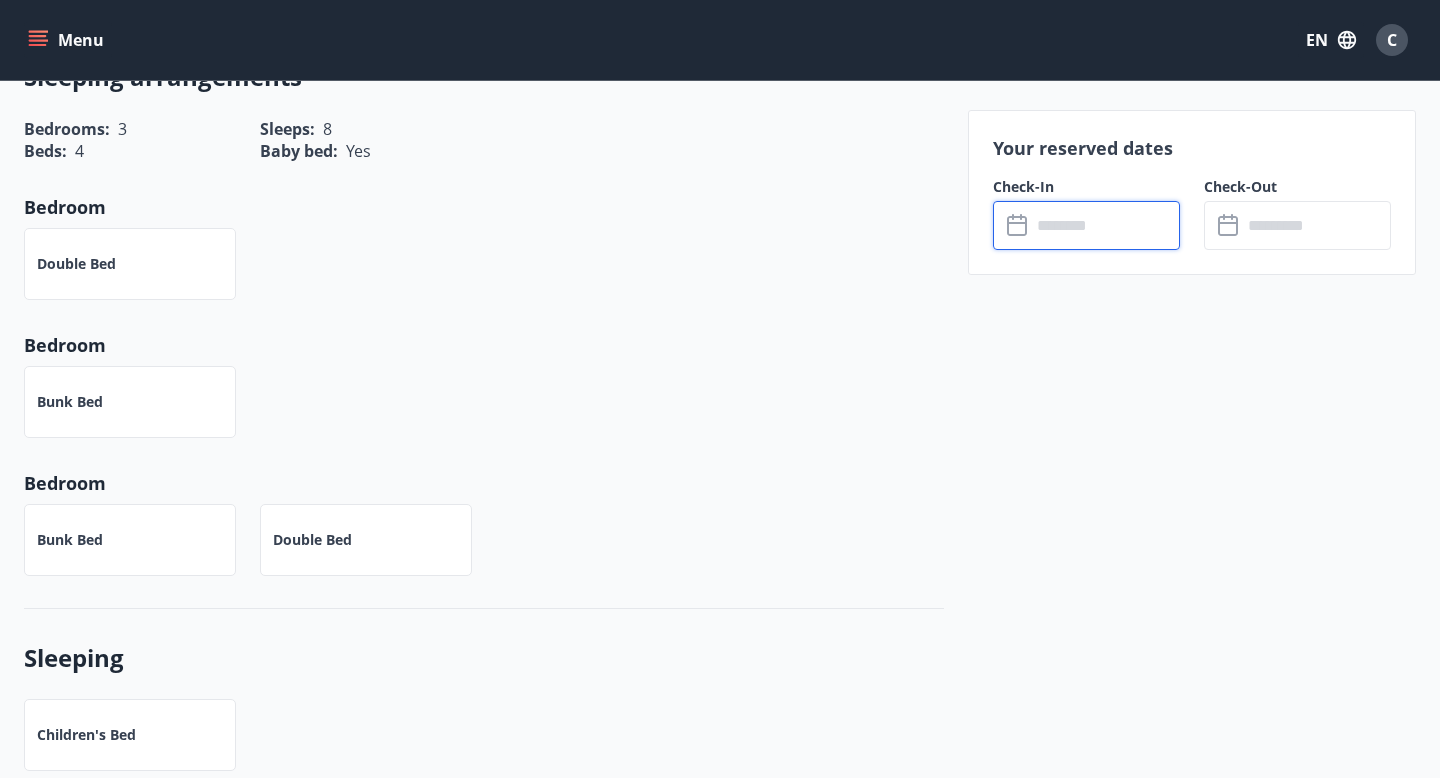 click 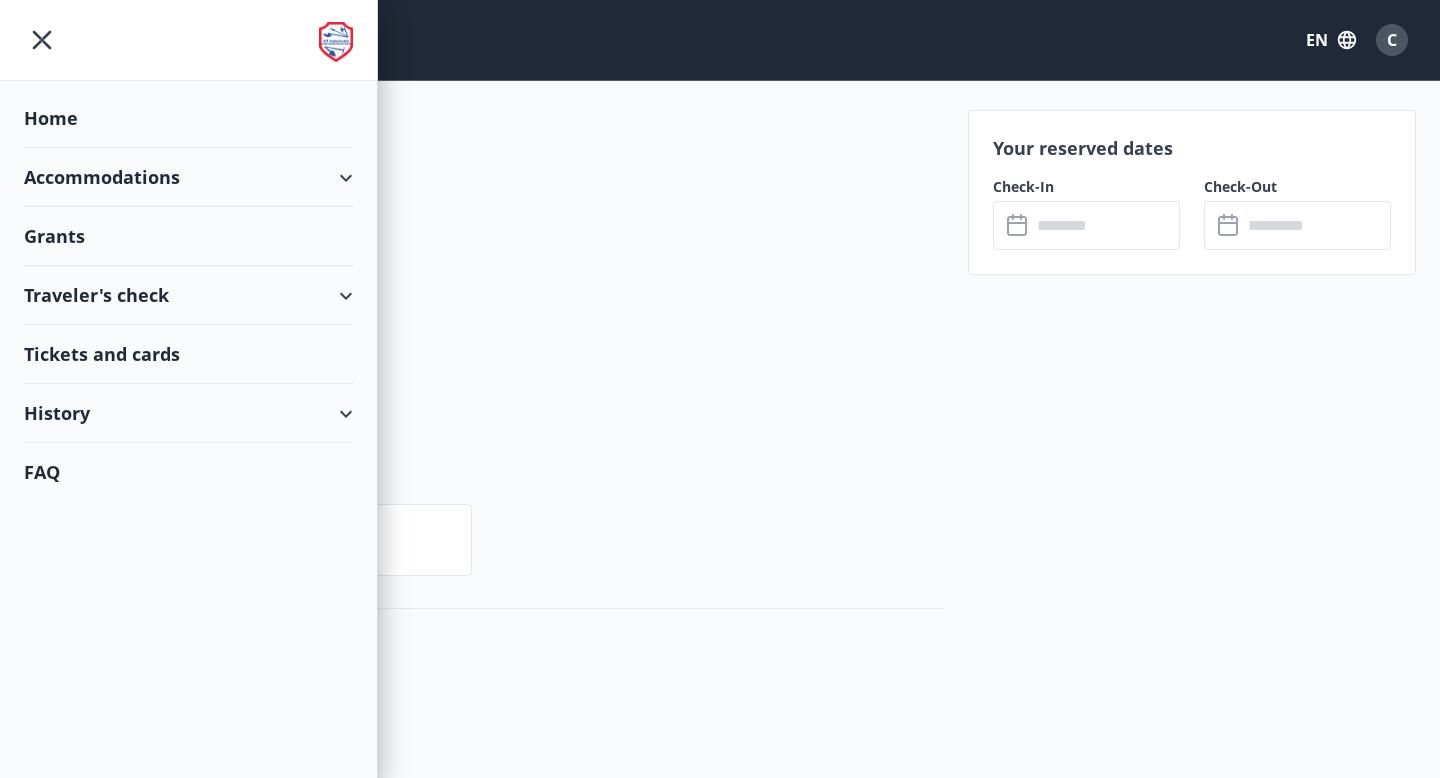 click on "Accommodations" at bounding box center [188, 177] 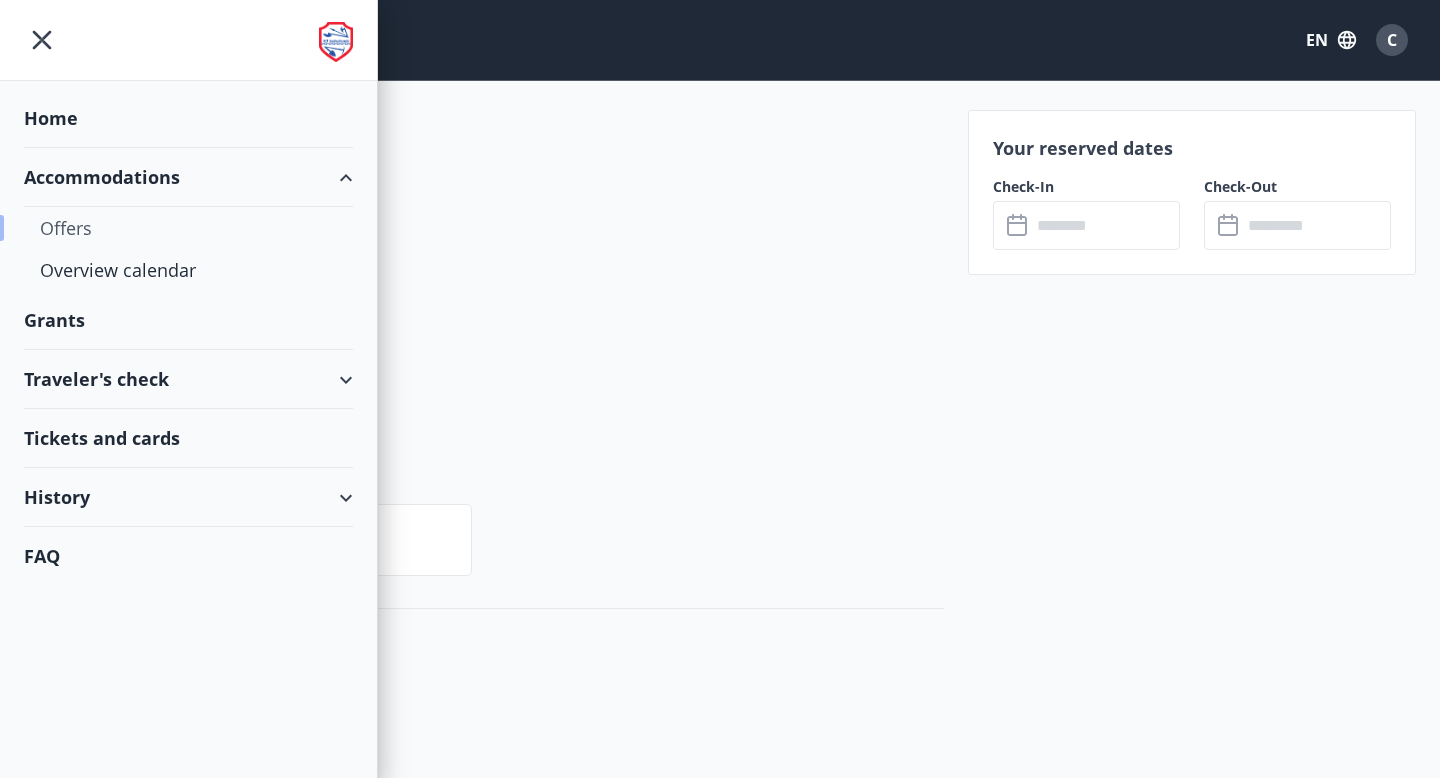 click on "Offers" at bounding box center [188, 228] 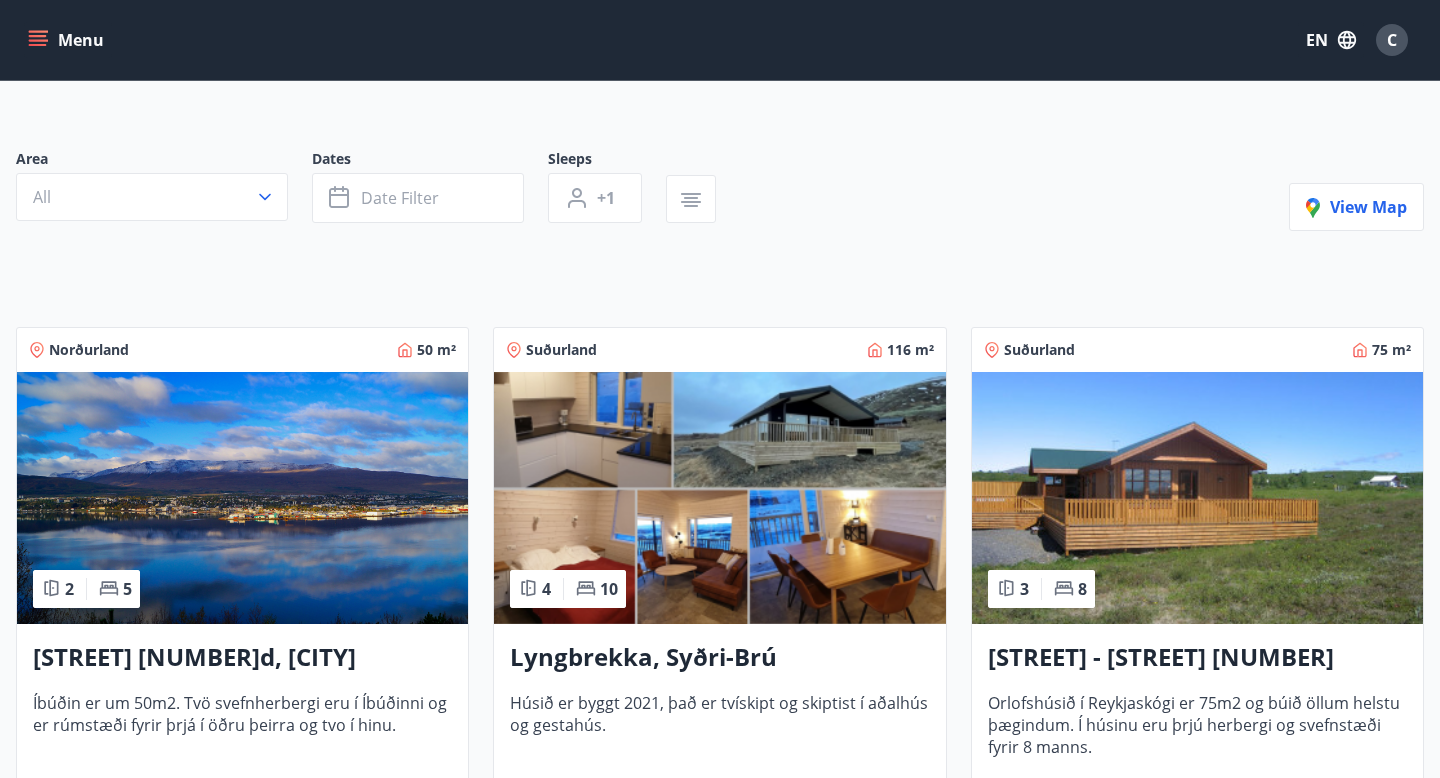 scroll, scrollTop: 0, scrollLeft: 0, axis: both 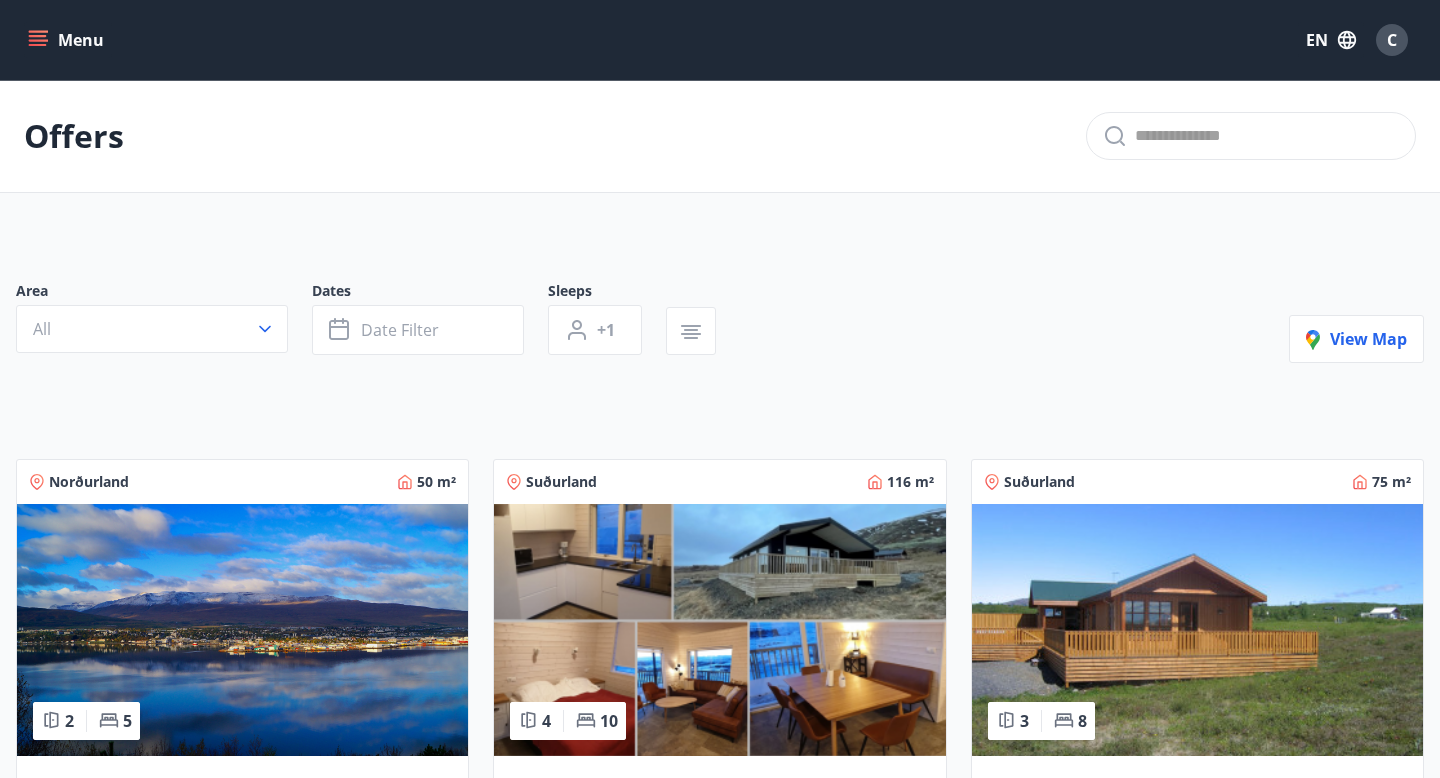 click at bounding box center [719, 630] 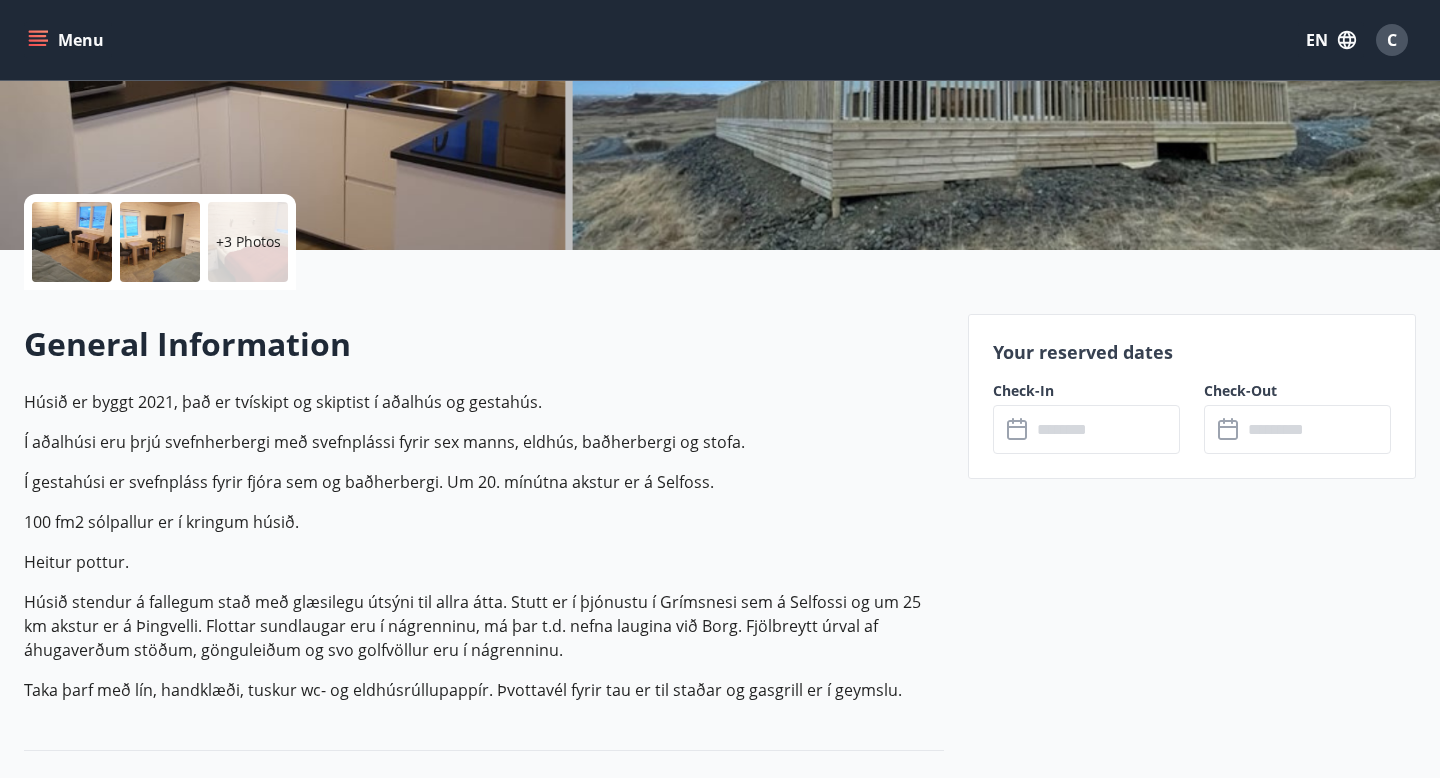 scroll, scrollTop: 547, scrollLeft: 0, axis: vertical 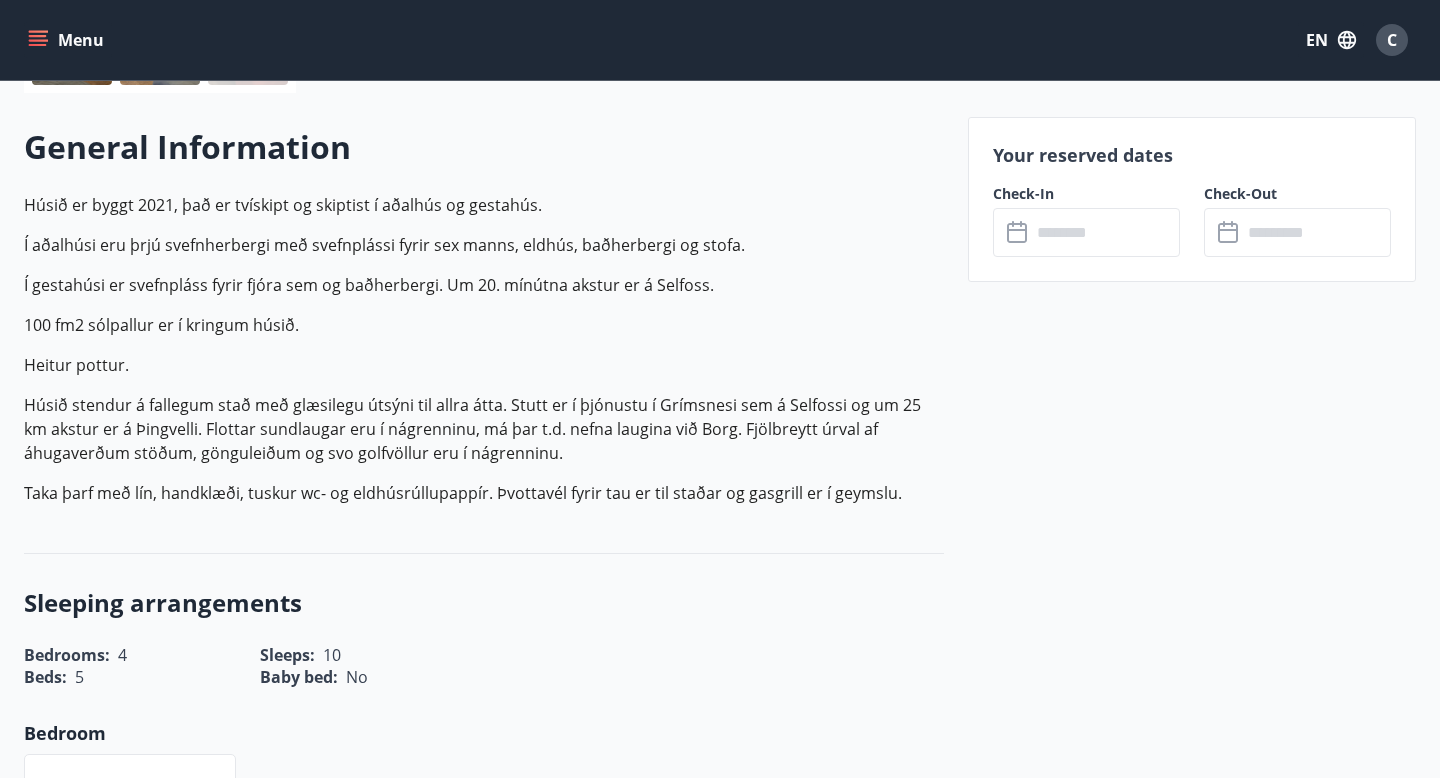 click at bounding box center (1105, 232) 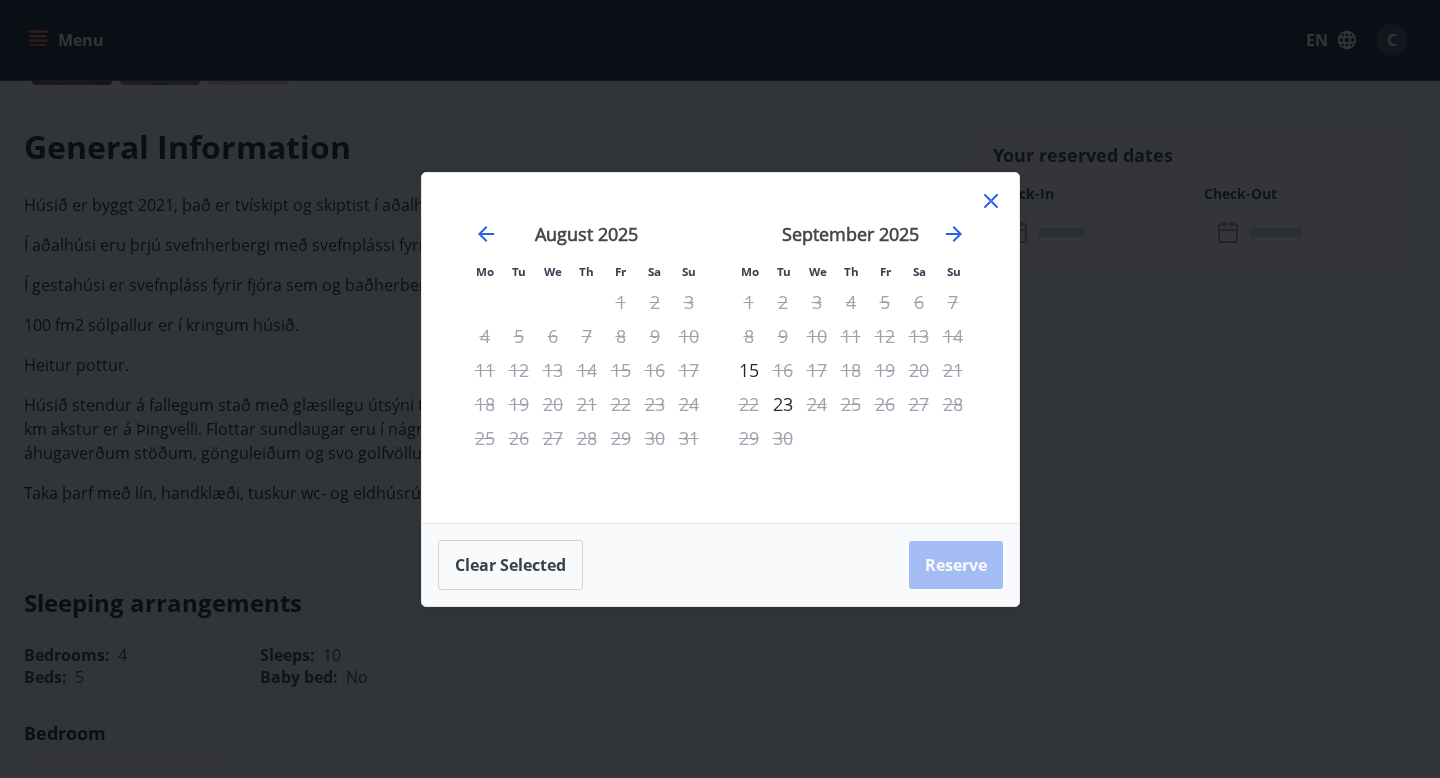 click 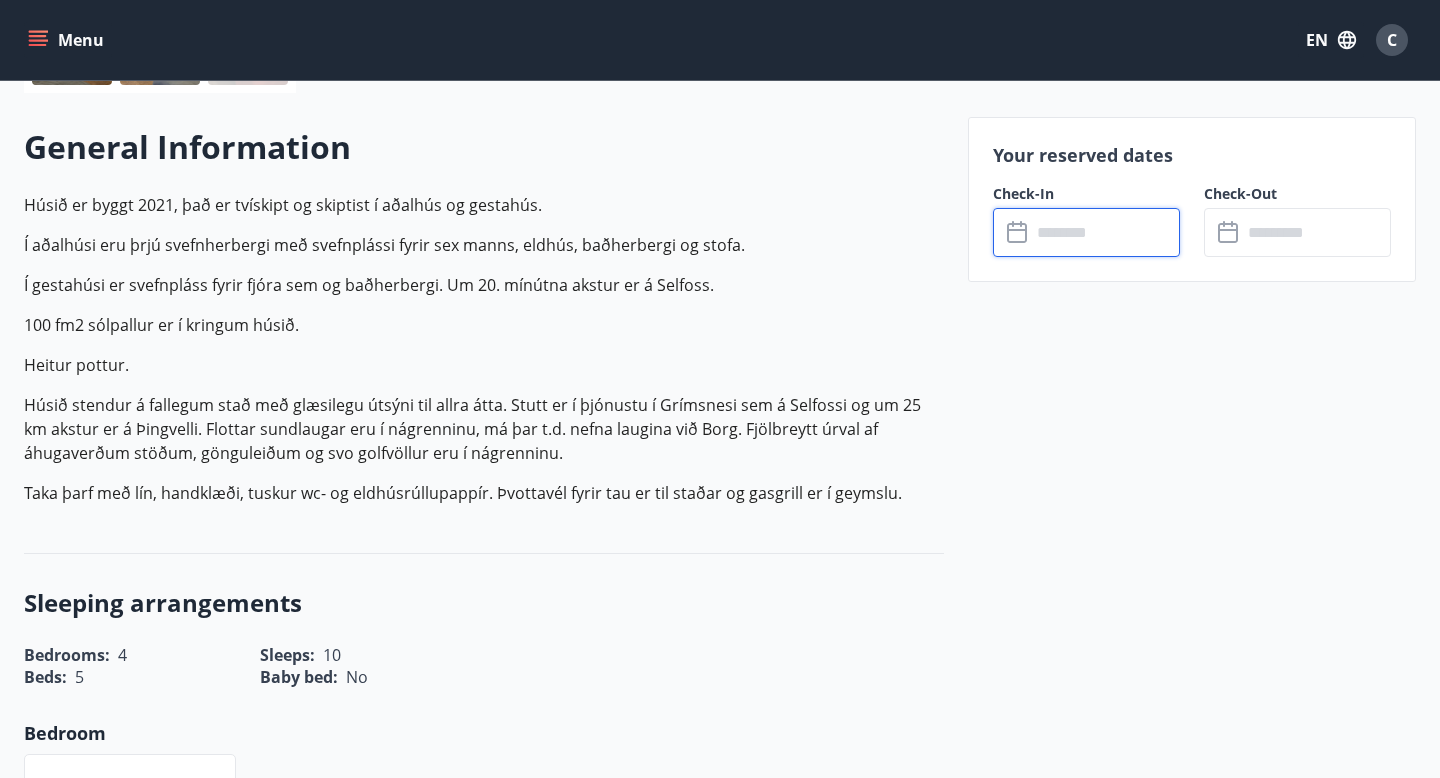 scroll, scrollTop: 0, scrollLeft: 0, axis: both 